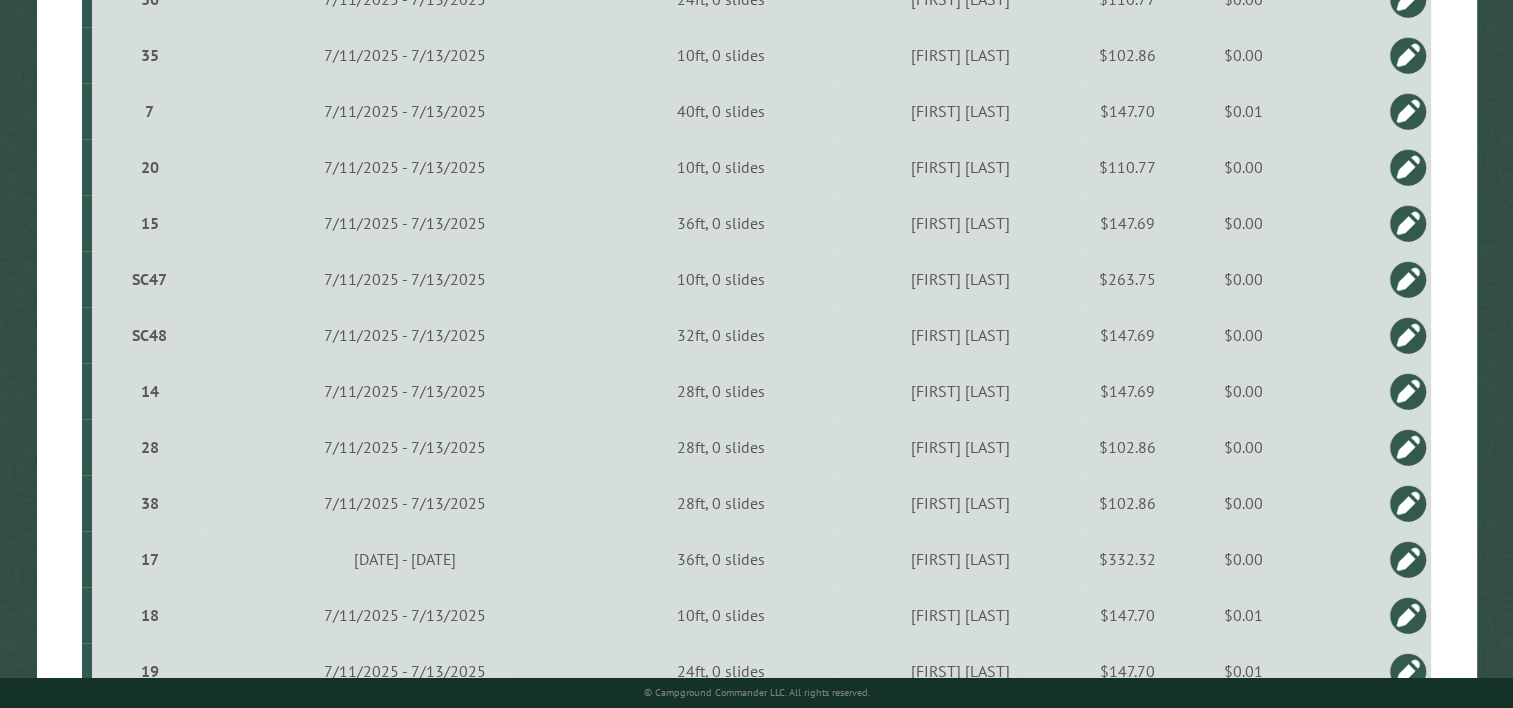scroll, scrollTop: 2009, scrollLeft: 0, axis: vertical 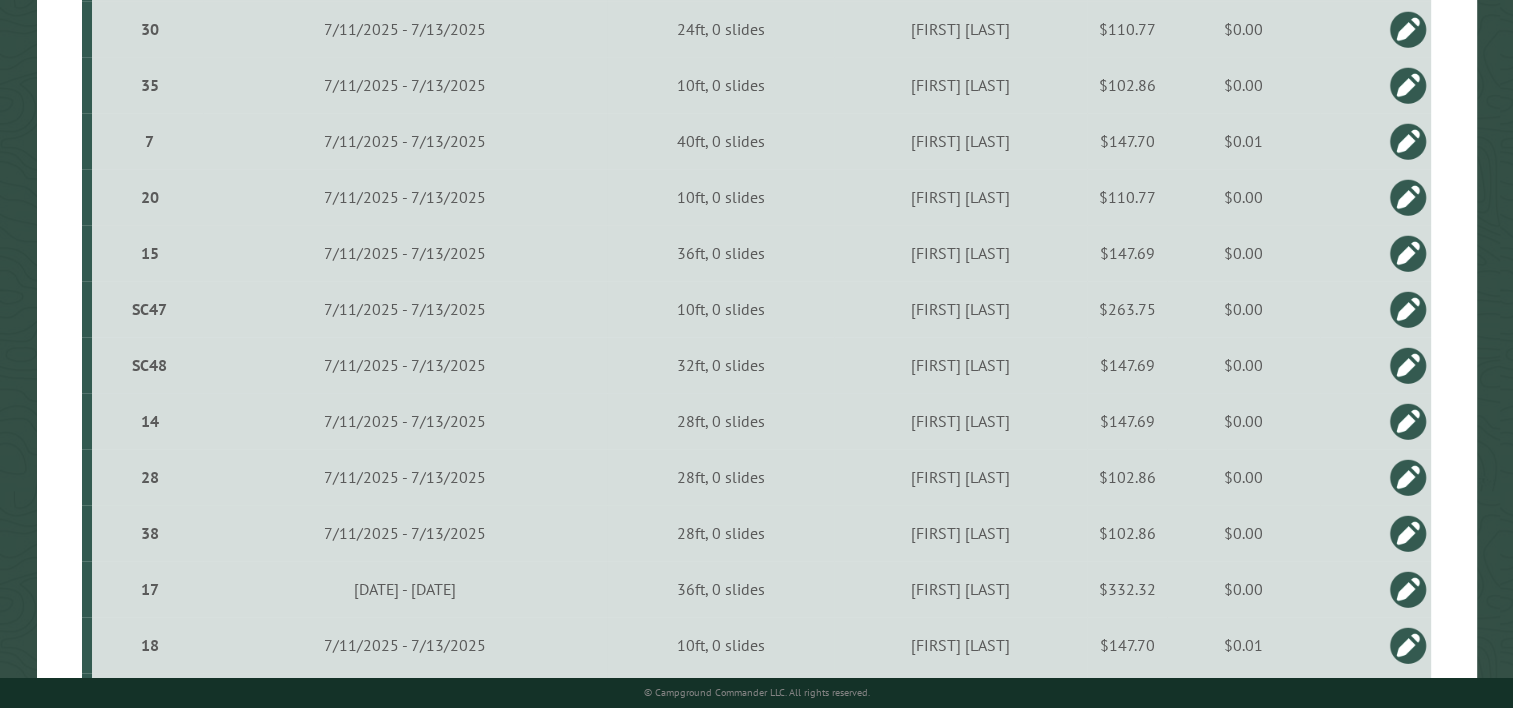 click on "$263.75" at bounding box center (1127, 309) 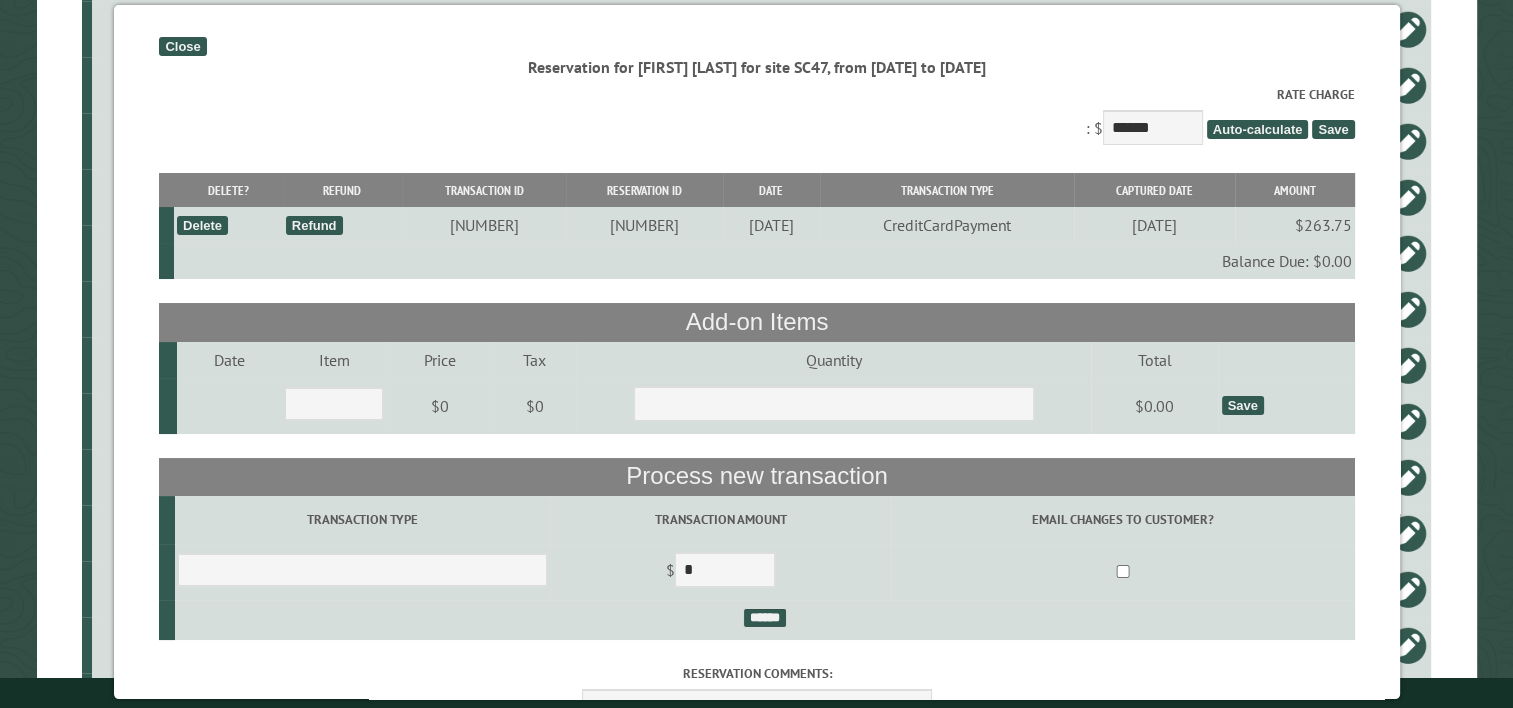 click on "Close" at bounding box center [182, 46] 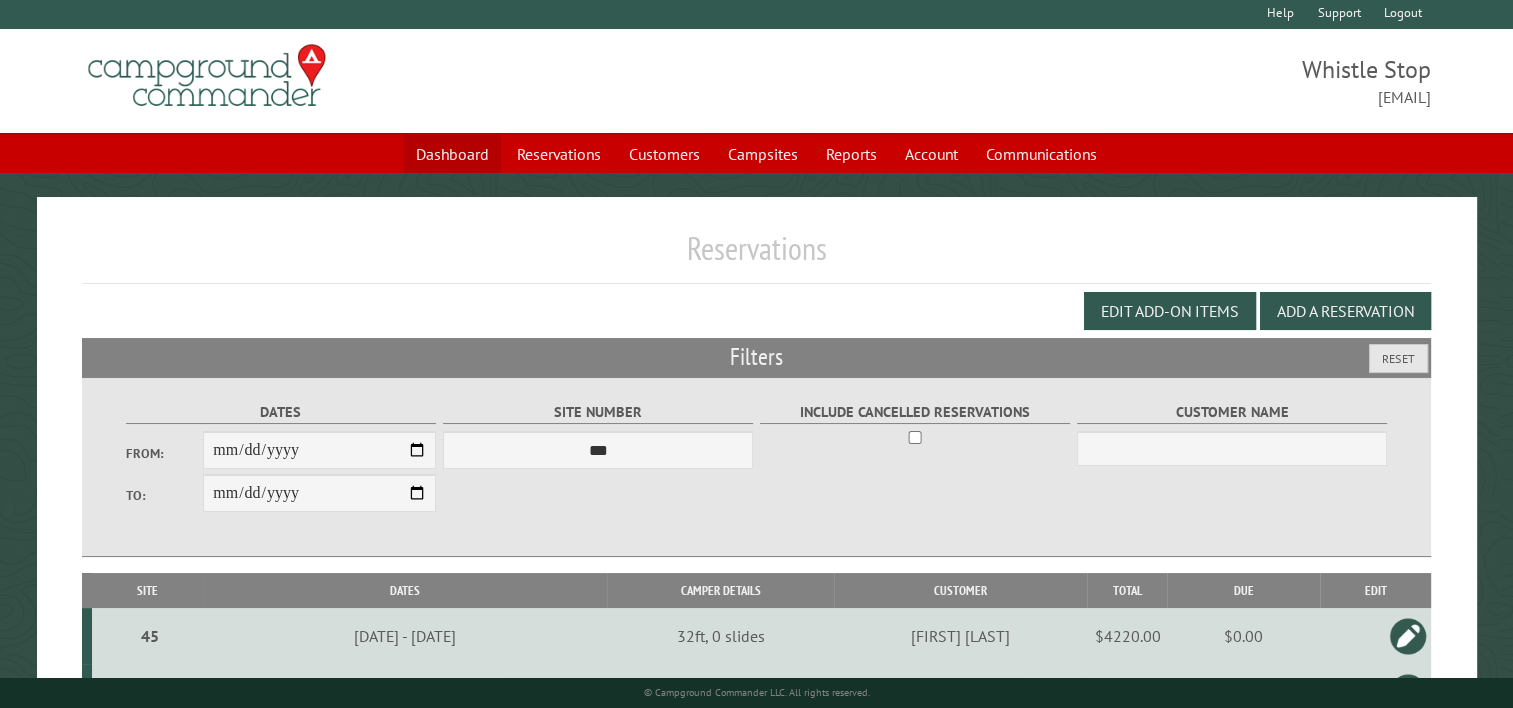 scroll, scrollTop: 0, scrollLeft: 0, axis: both 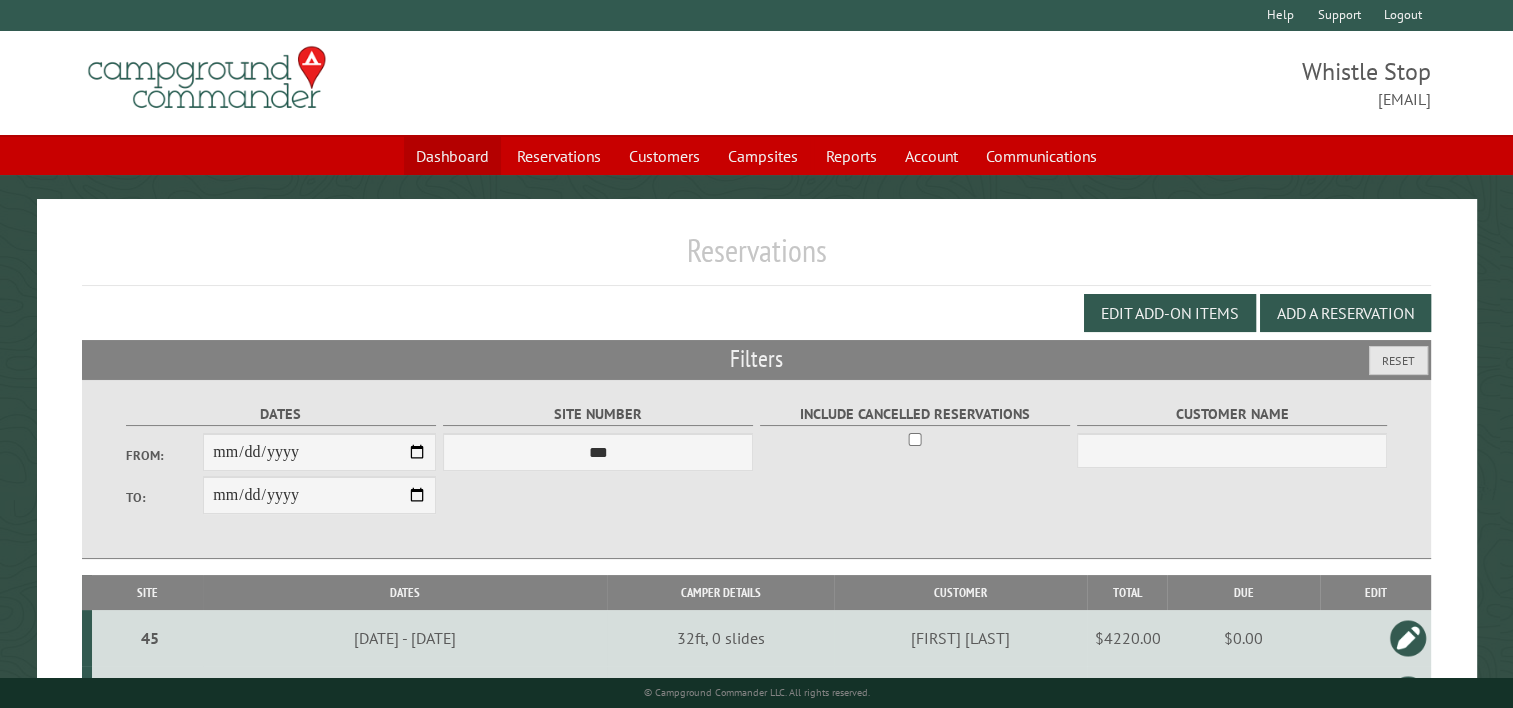 click on "Dashboard" at bounding box center [452, 156] 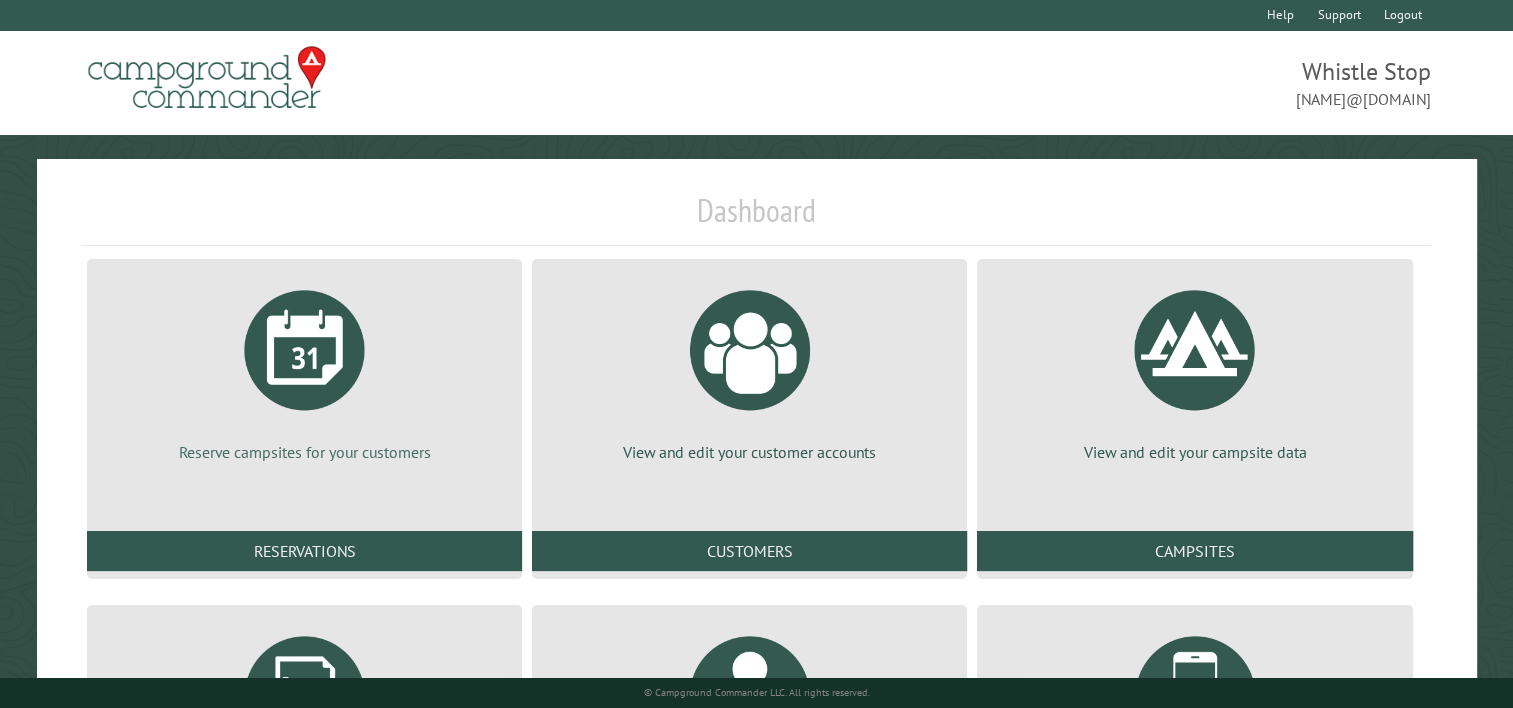 scroll, scrollTop: 293, scrollLeft: 0, axis: vertical 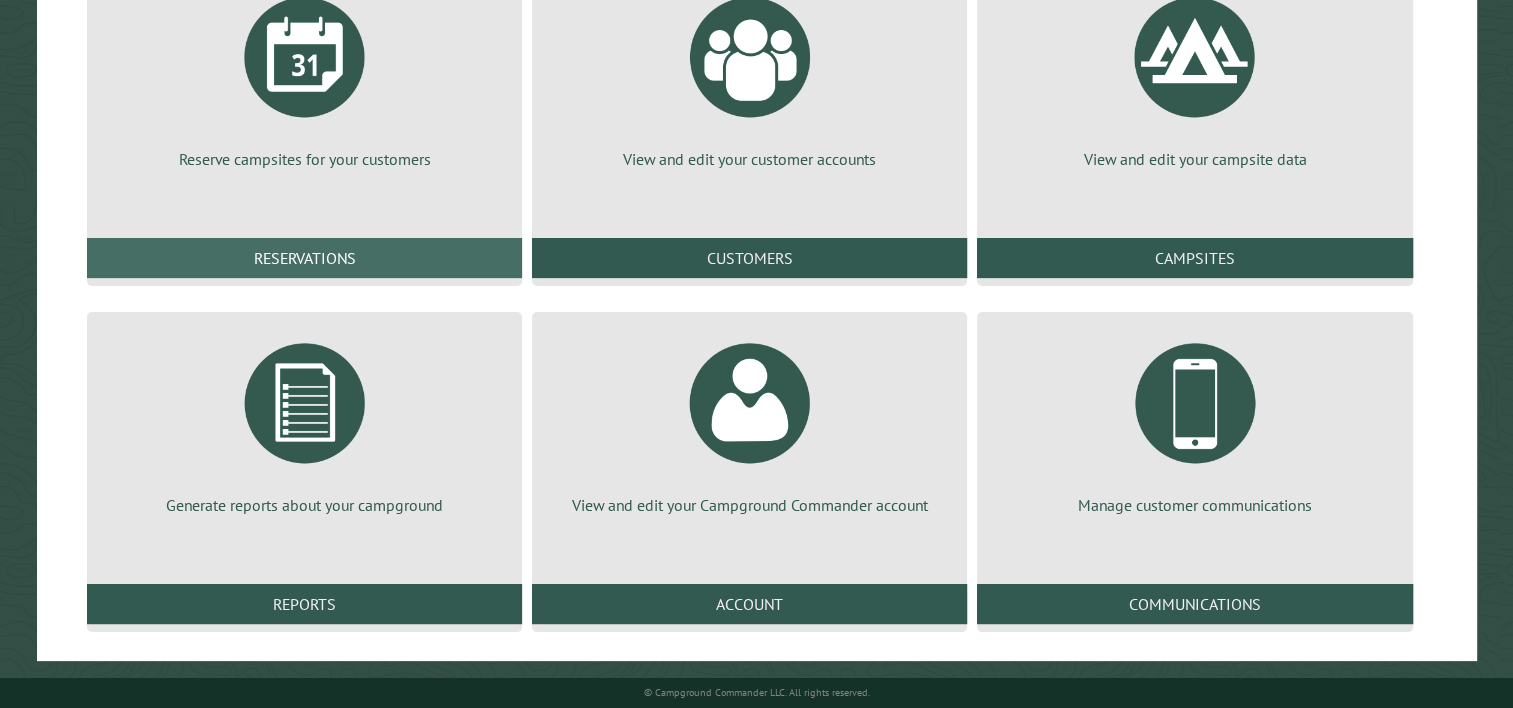 click on "Reservations" at bounding box center [304, 258] 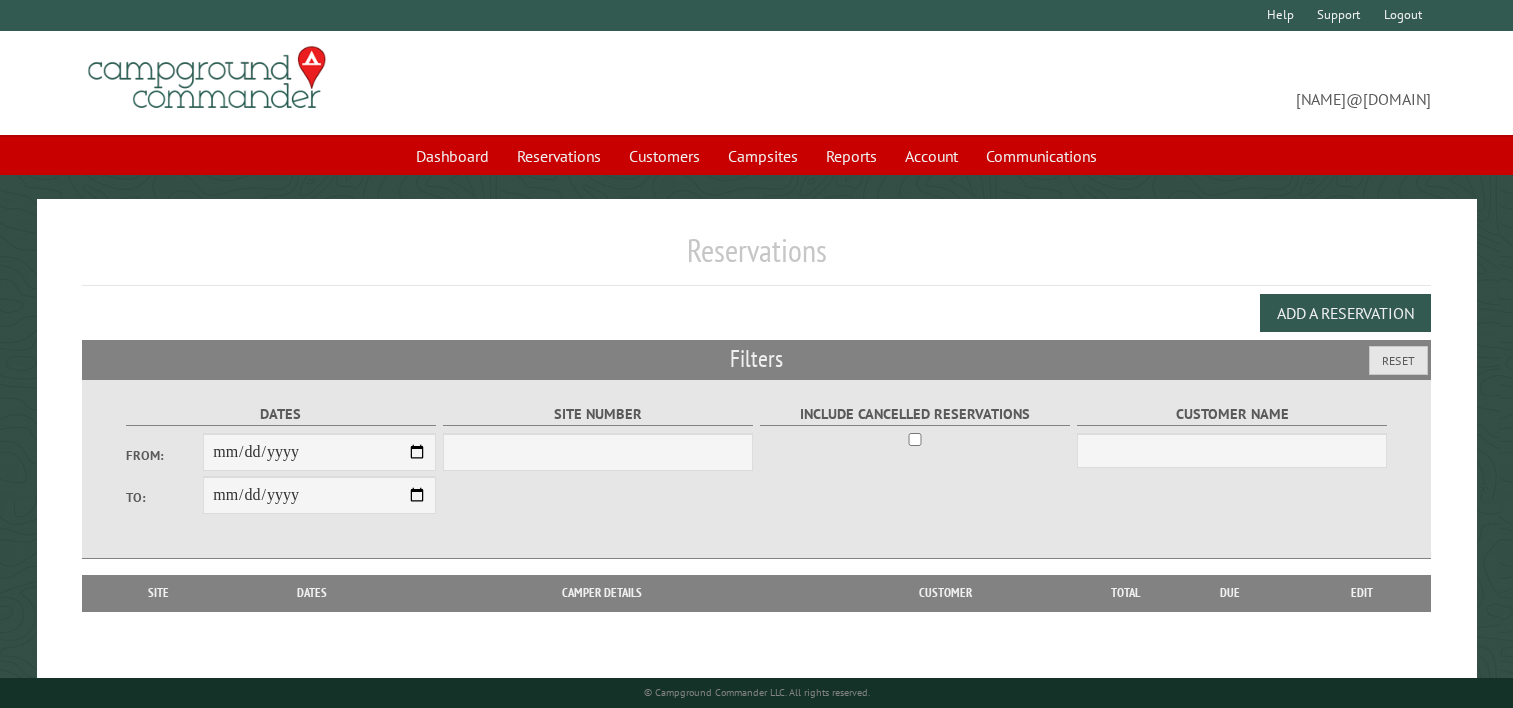 scroll, scrollTop: 0, scrollLeft: 0, axis: both 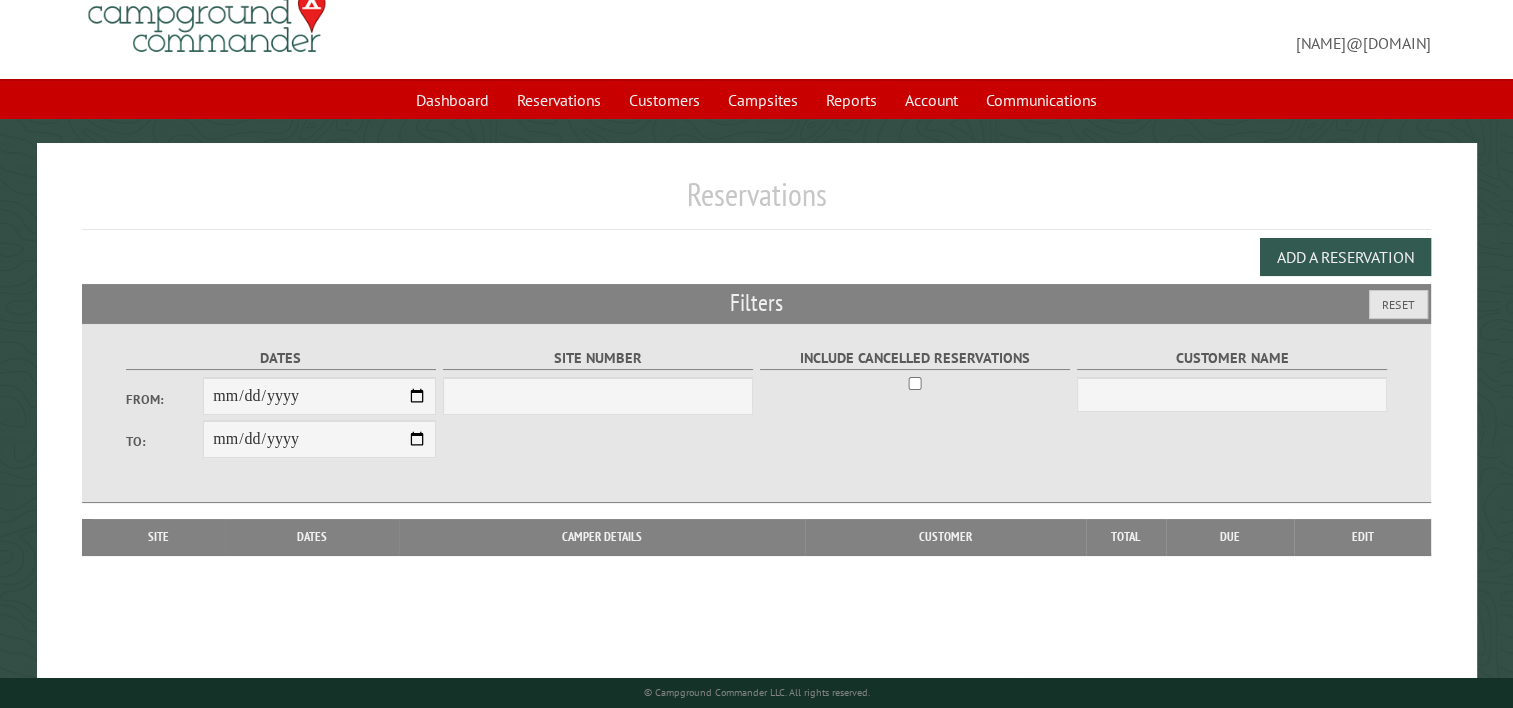 select on "***" 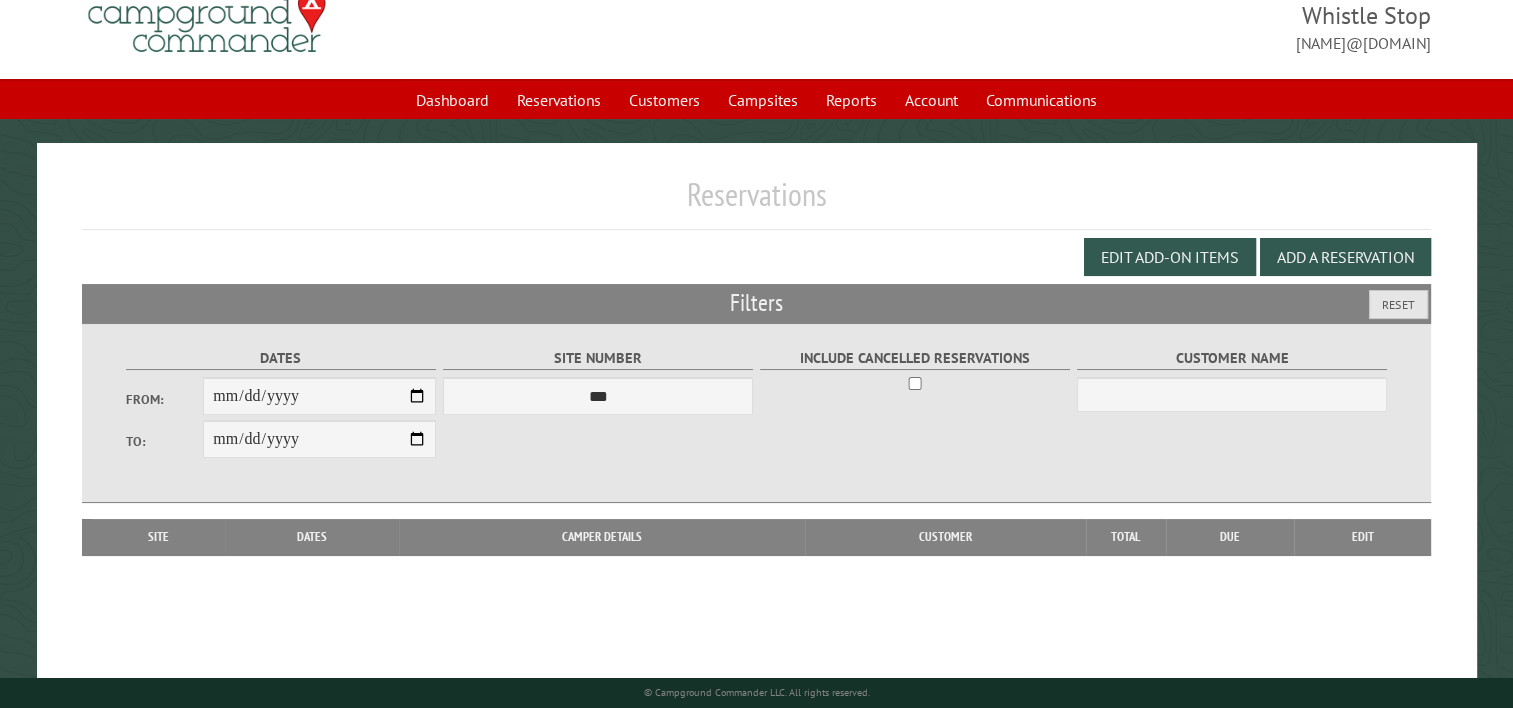 scroll, scrollTop: 104, scrollLeft: 0, axis: vertical 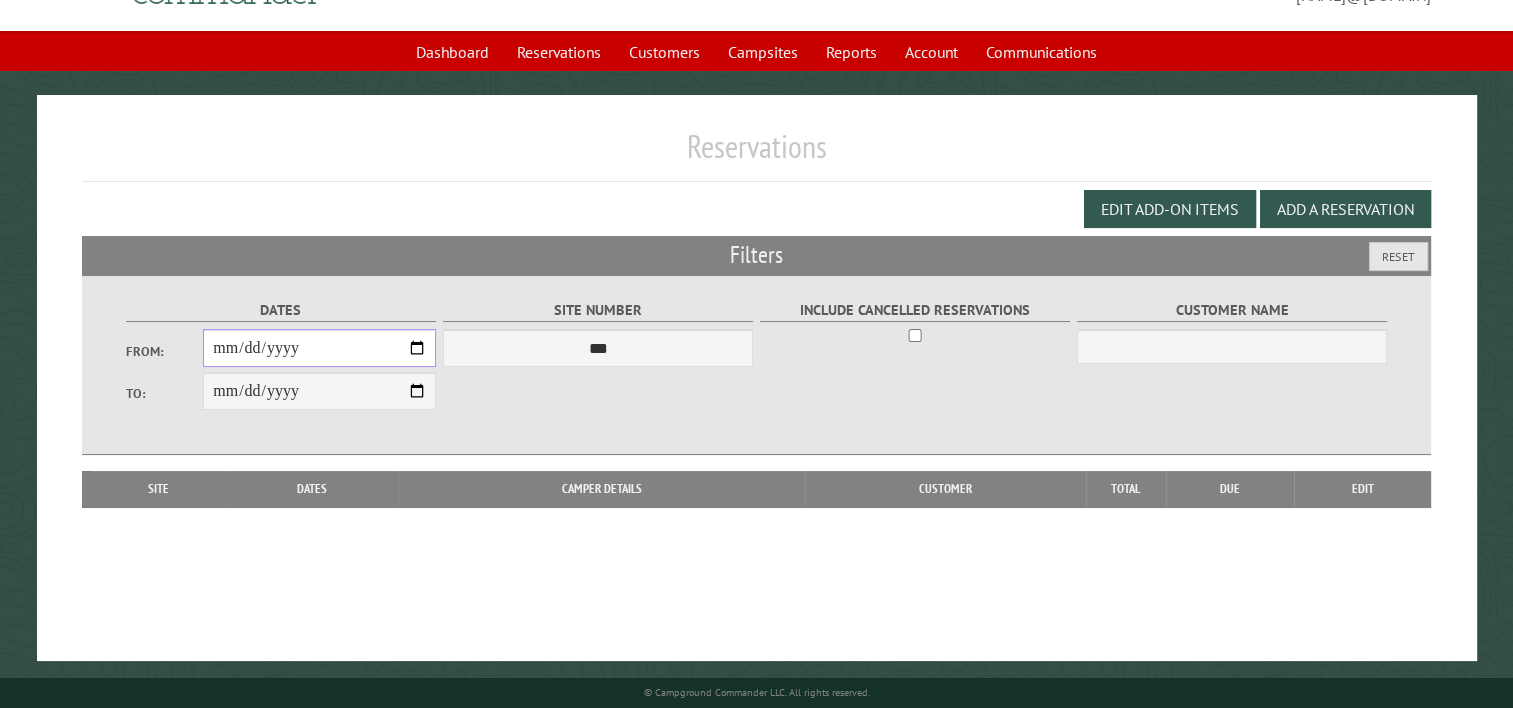 click on "From:" at bounding box center [319, 348] 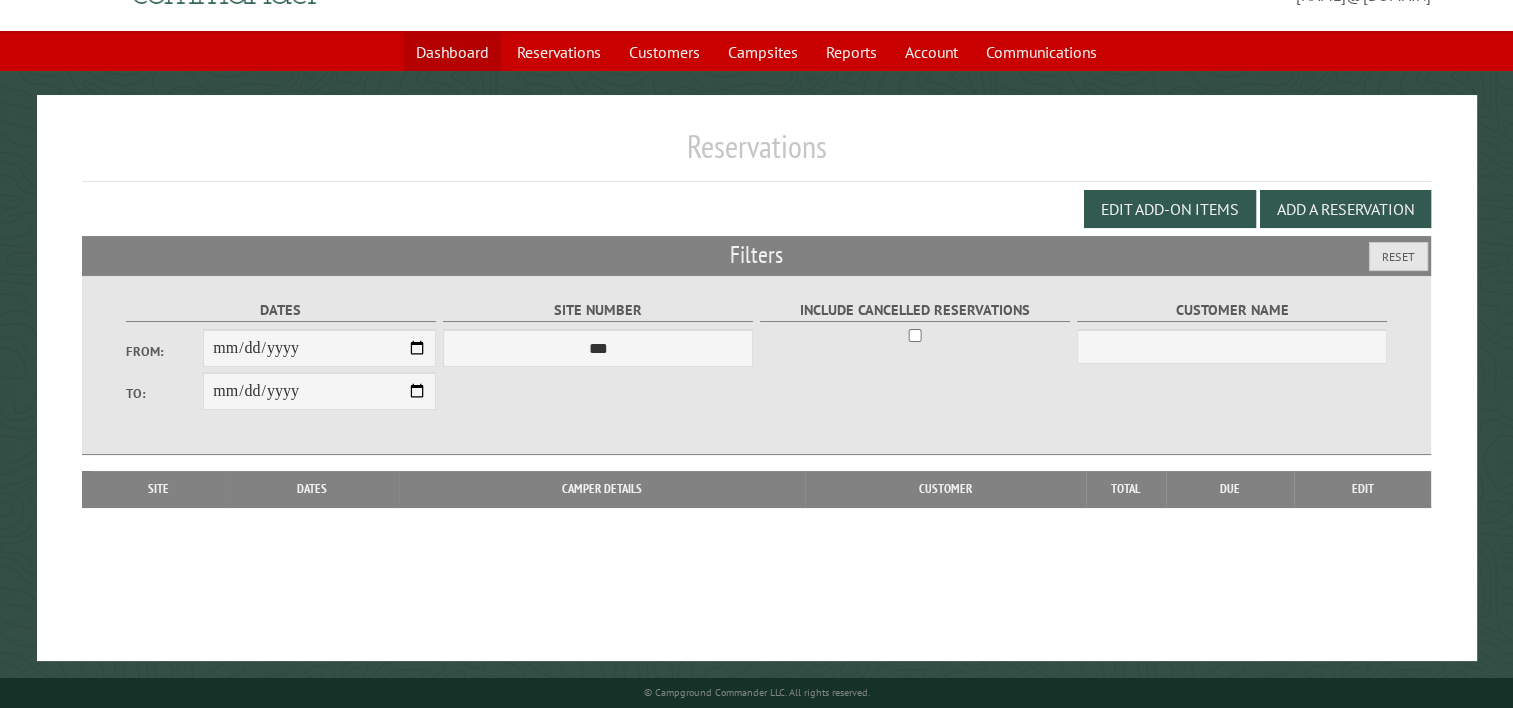 click on "Dashboard" at bounding box center (452, 52) 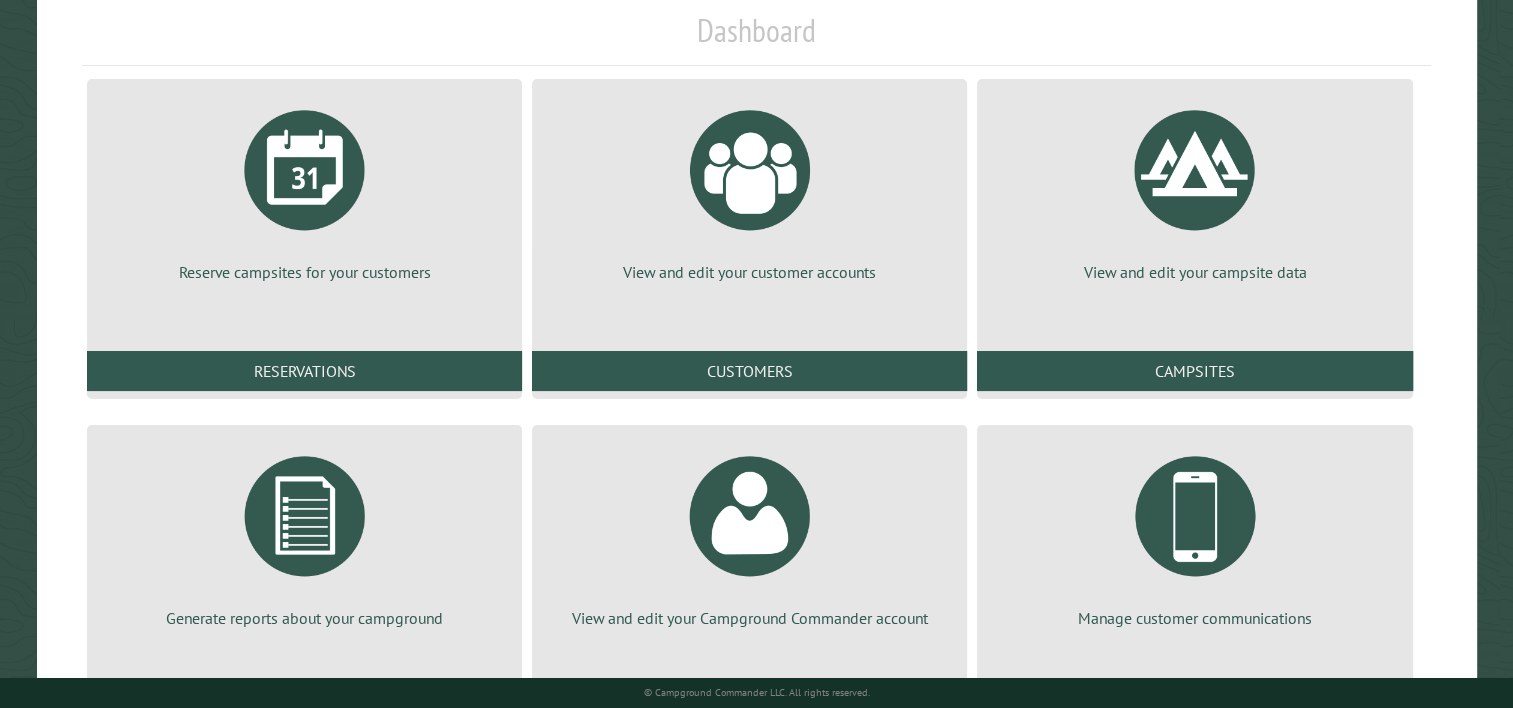scroll, scrollTop: 293, scrollLeft: 0, axis: vertical 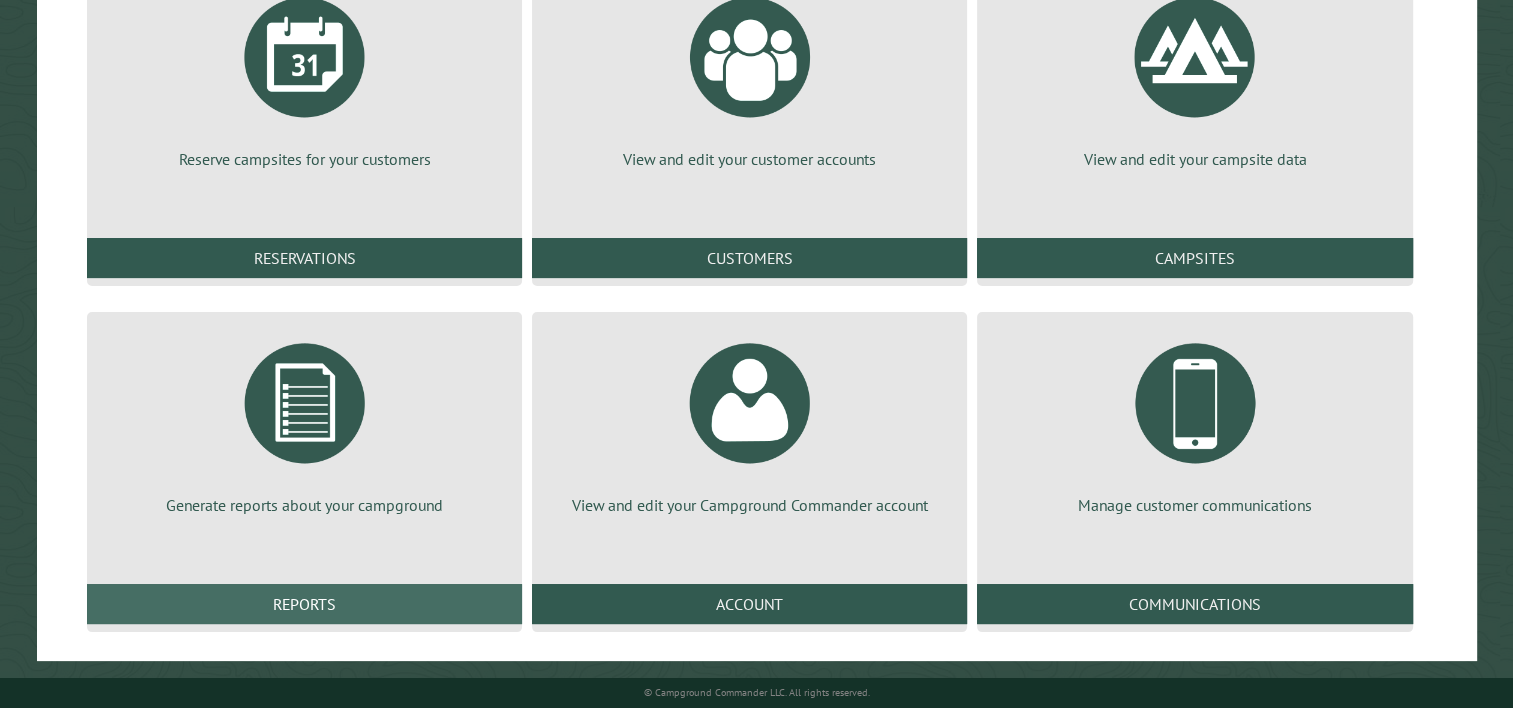 click on "Reports" at bounding box center [304, 604] 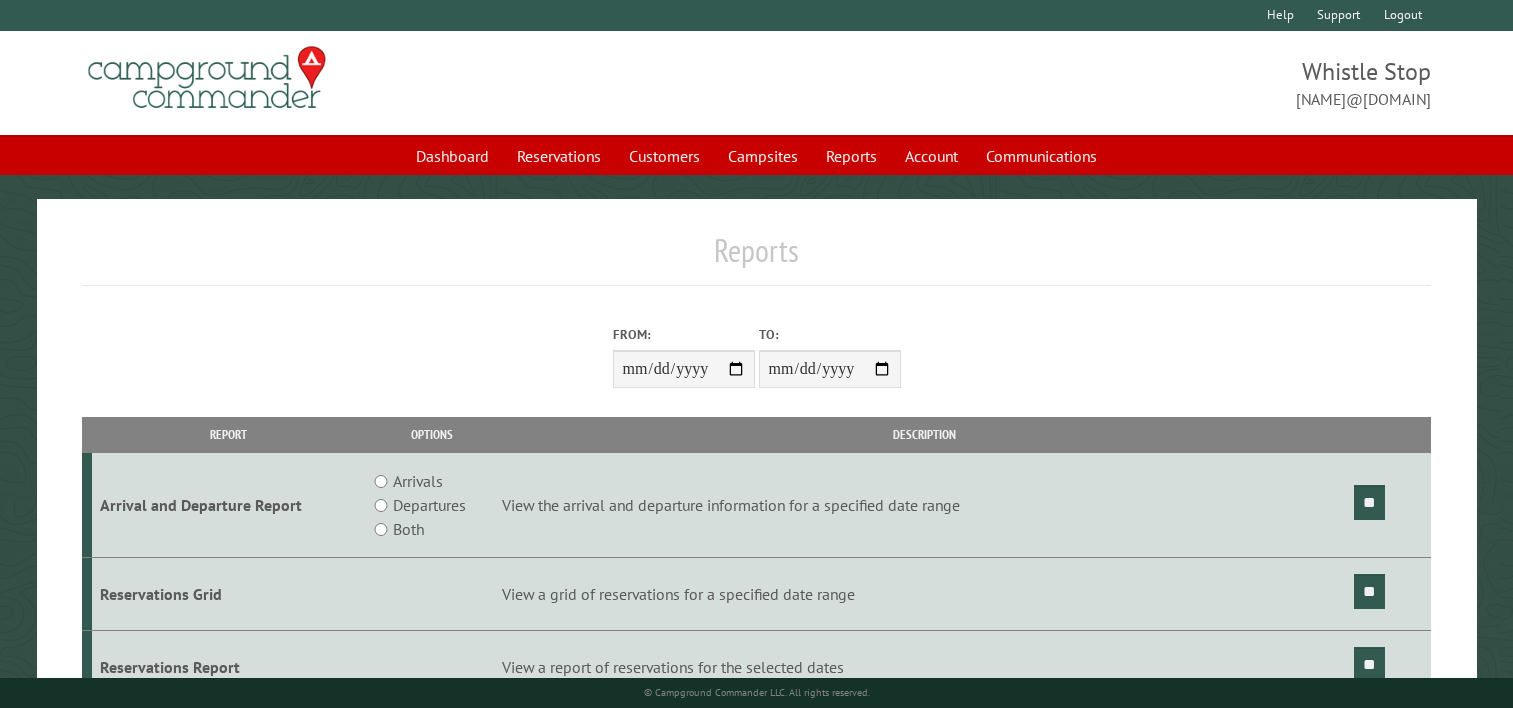 scroll, scrollTop: 0, scrollLeft: 0, axis: both 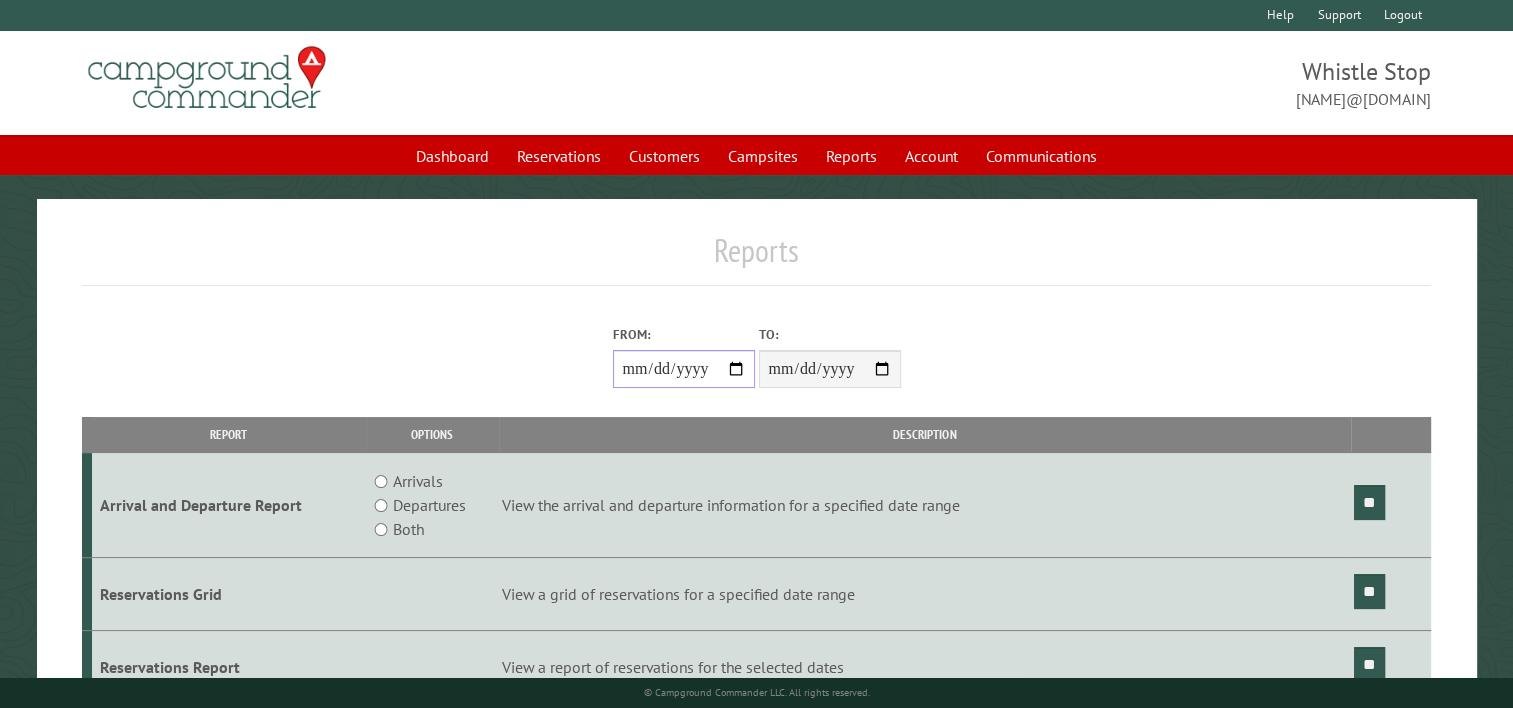click on "From:" at bounding box center (684, 369) 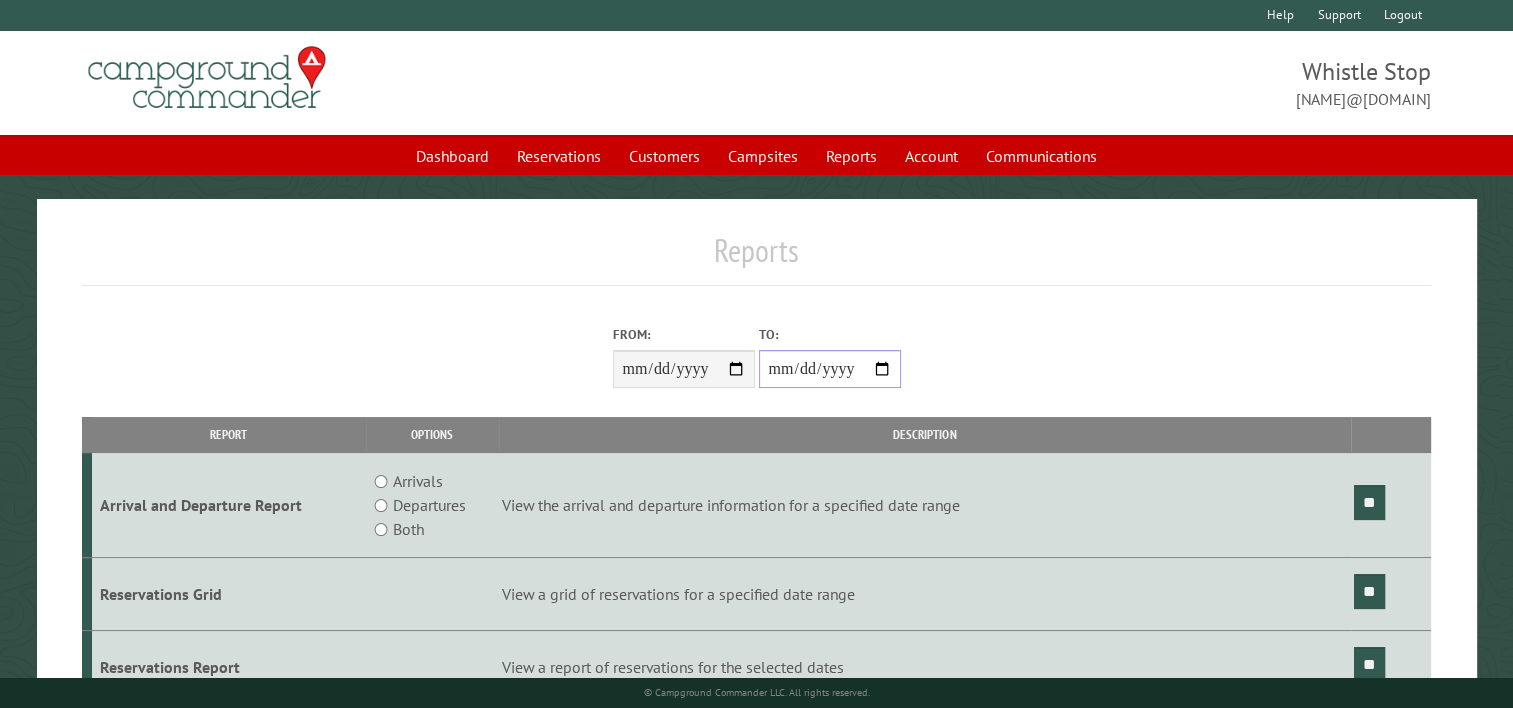 click on "**********" at bounding box center (830, 369) 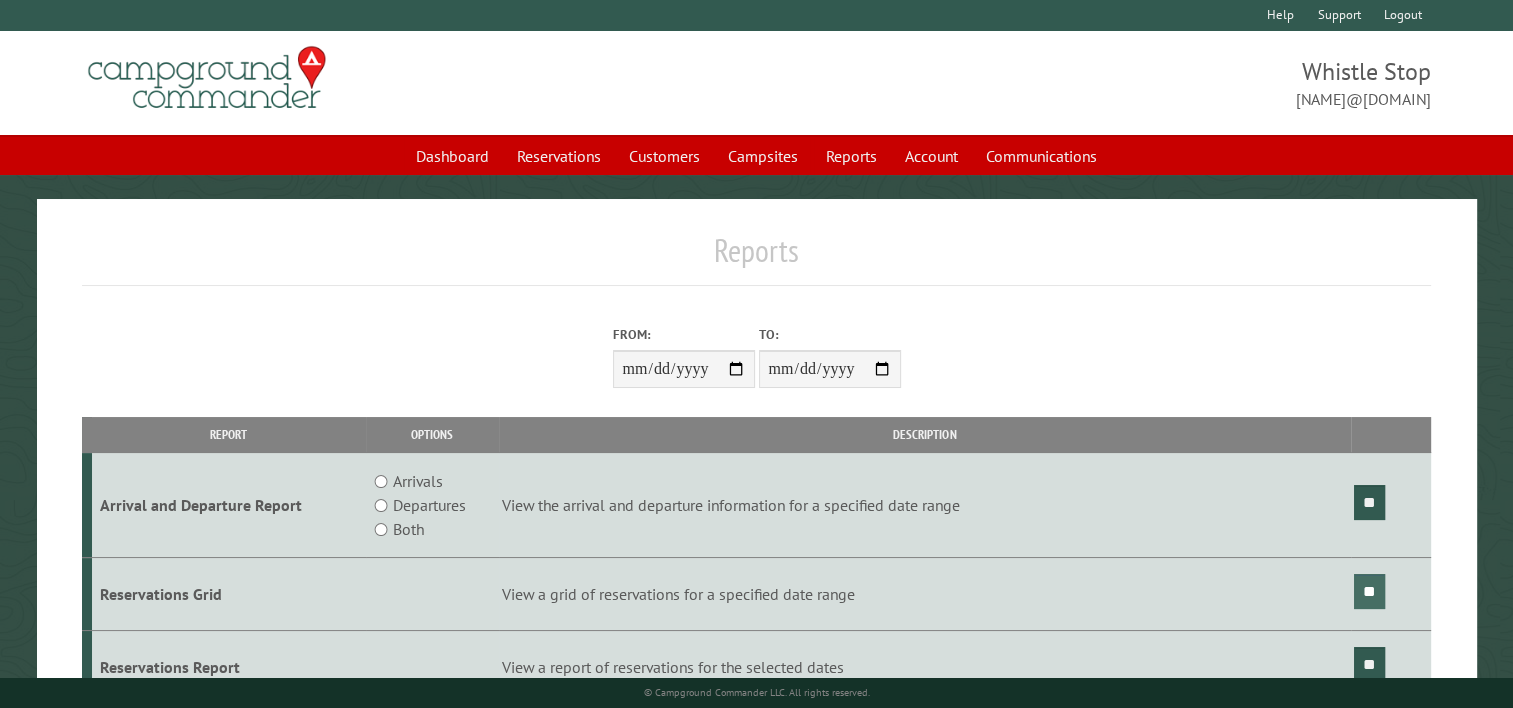 click on "**" at bounding box center [1369, 591] 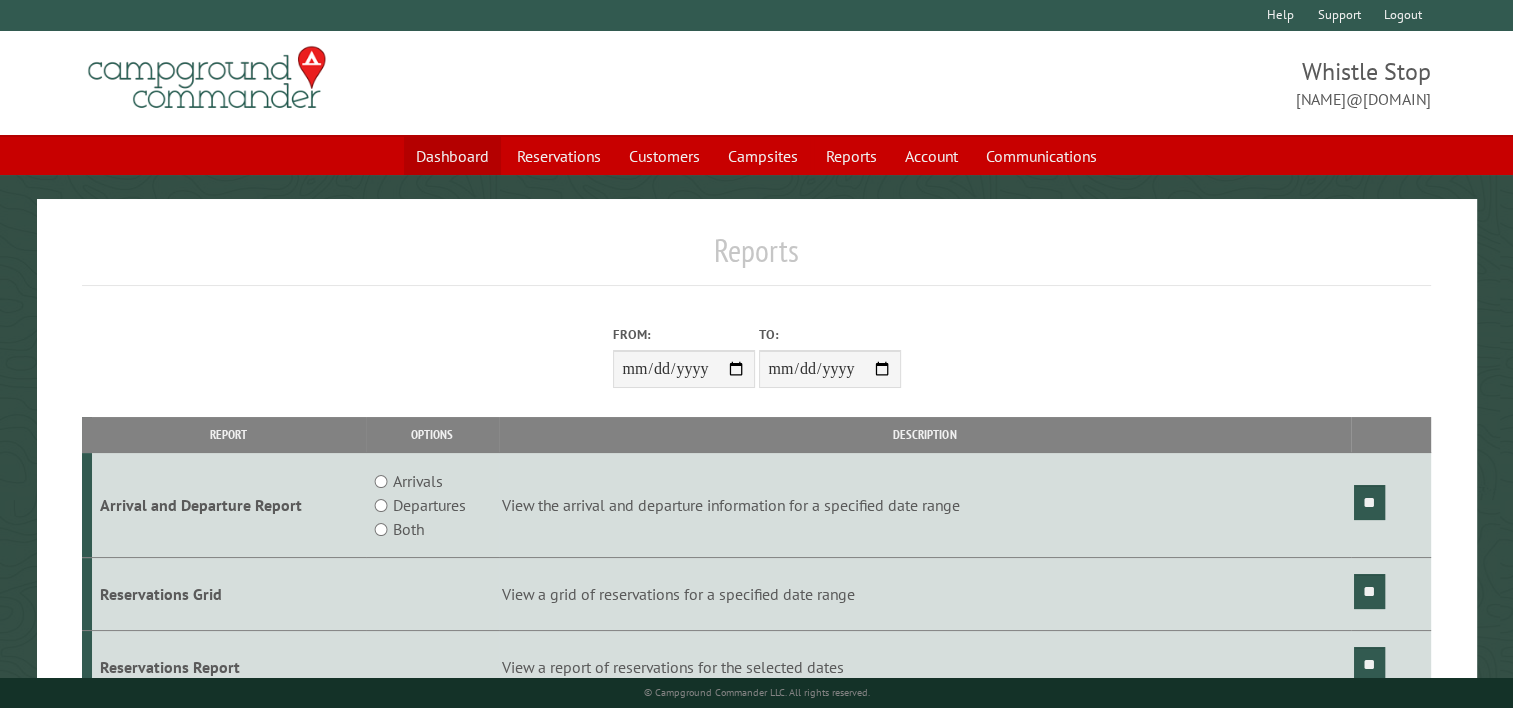 click on "Dashboard" at bounding box center [452, 156] 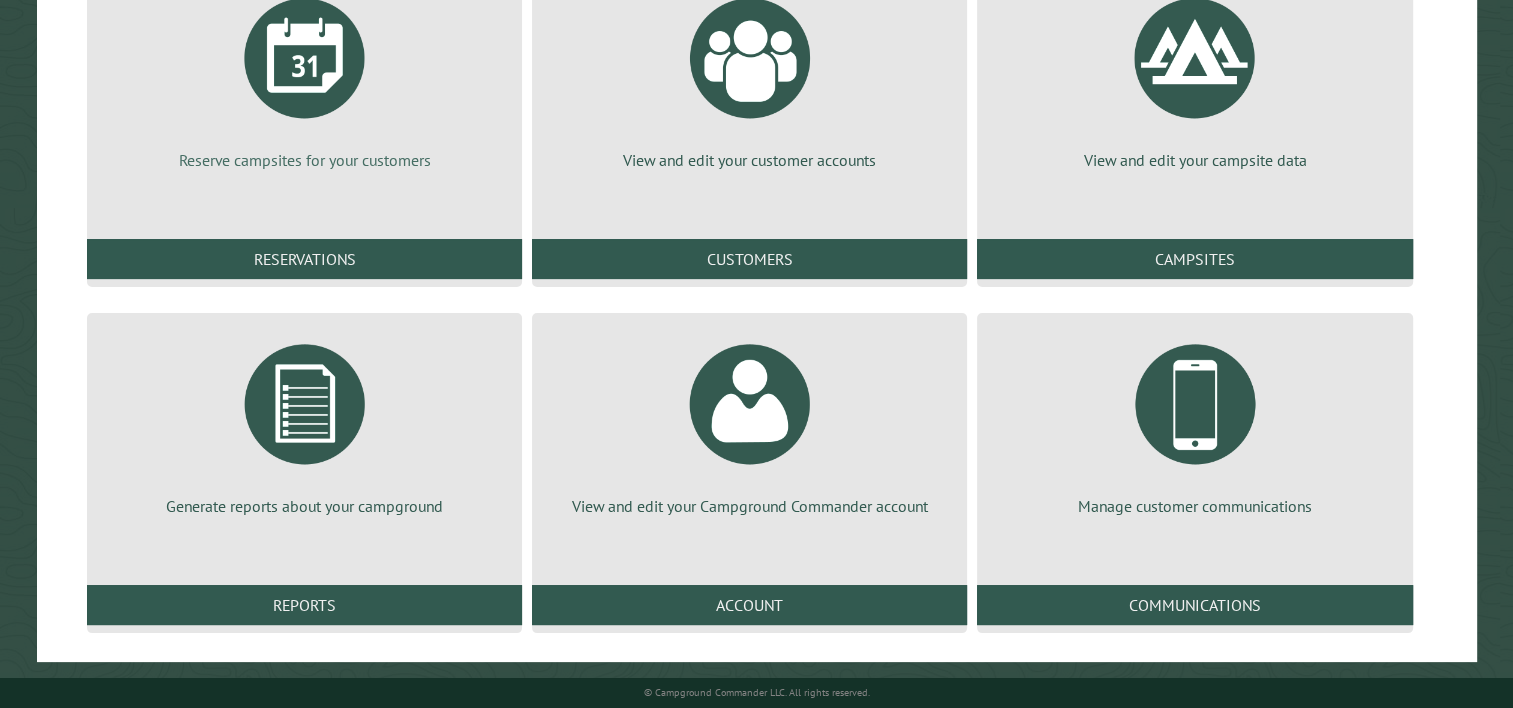 scroll, scrollTop: 293, scrollLeft: 0, axis: vertical 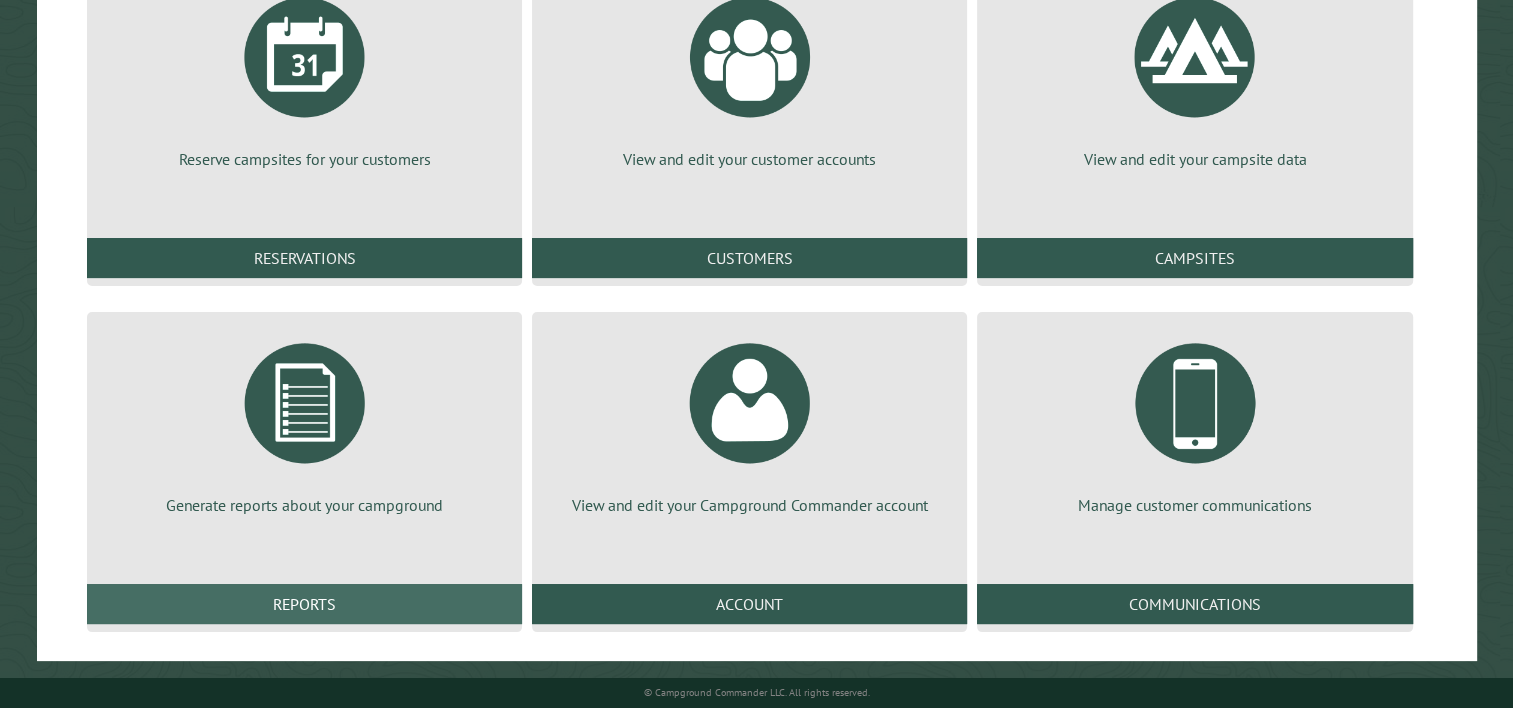 click on "Reports" at bounding box center (304, 604) 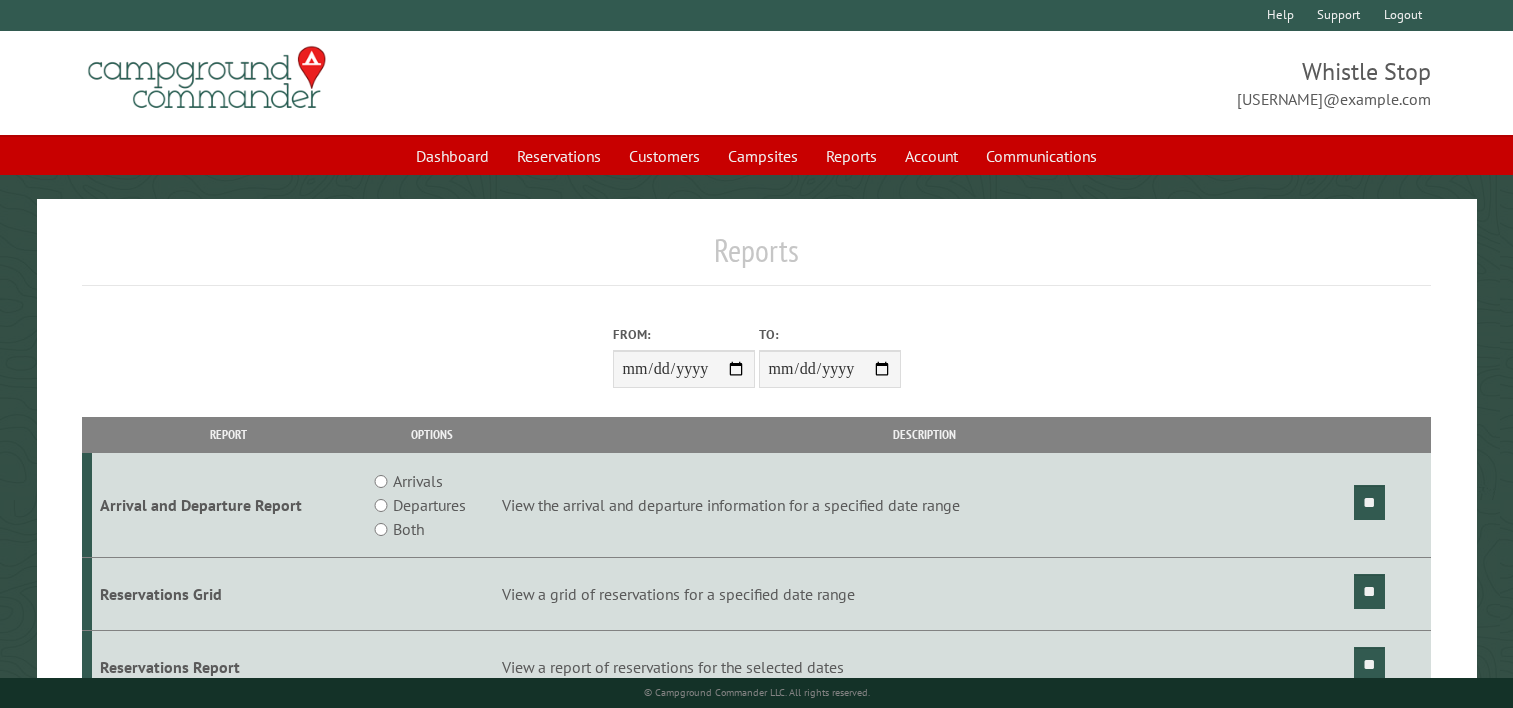 scroll, scrollTop: 0, scrollLeft: 0, axis: both 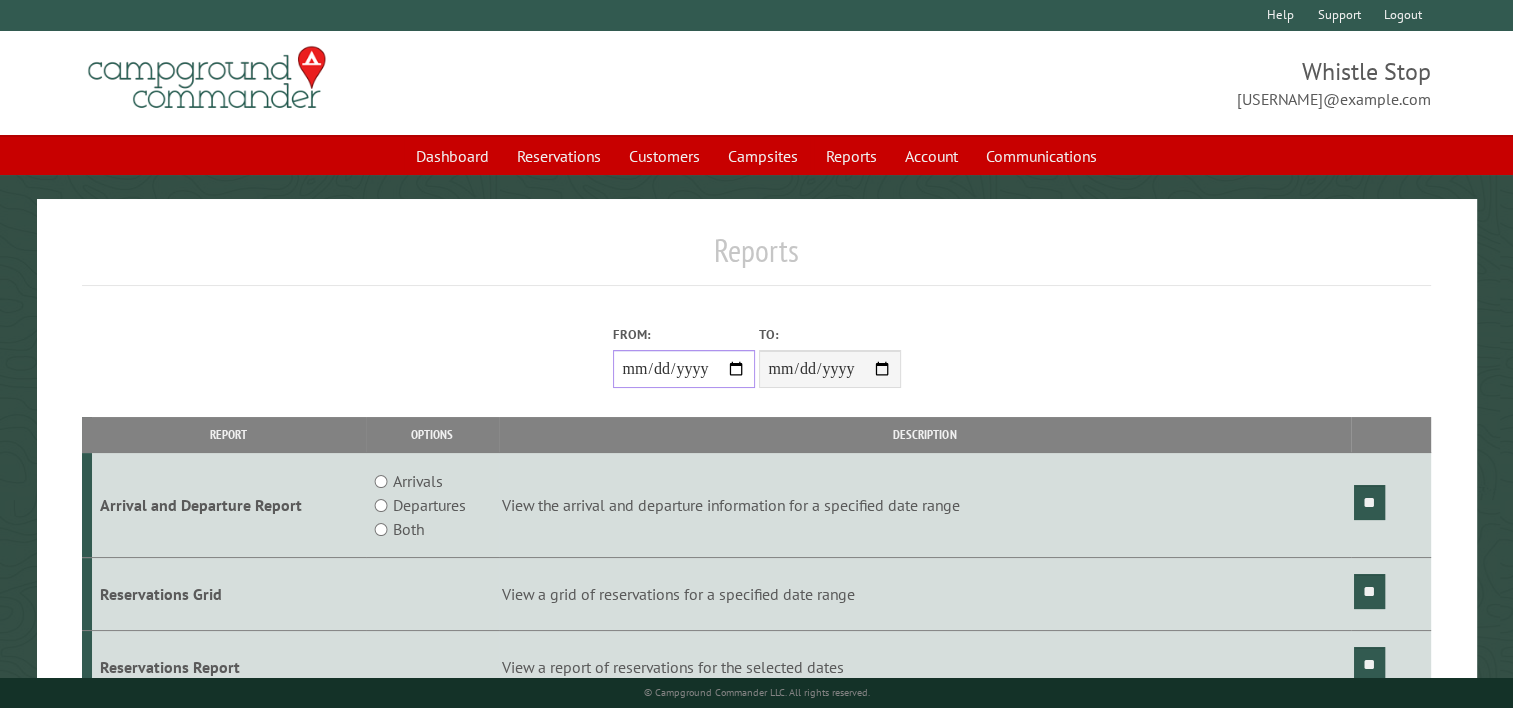 click on "From:" at bounding box center (684, 369) 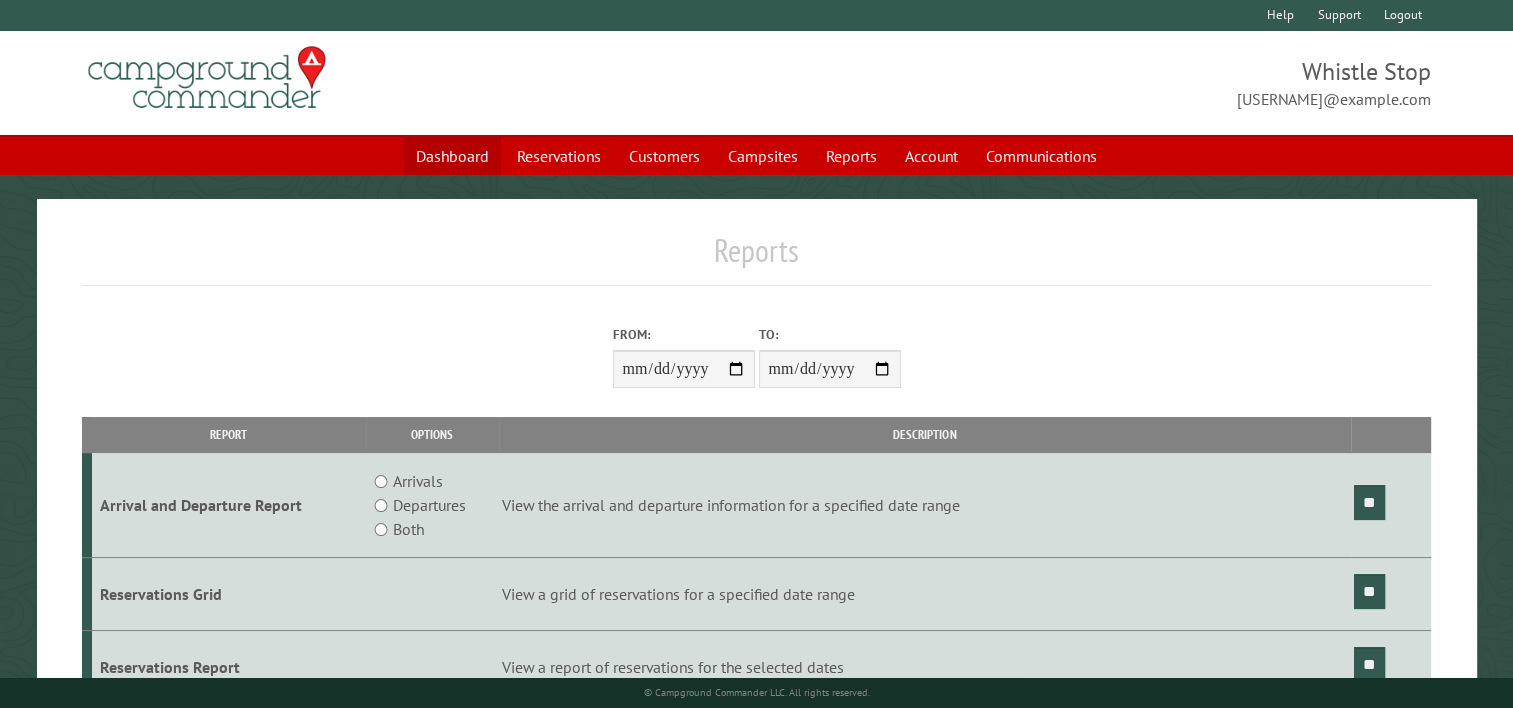 click on "Dashboard" at bounding box center (452, 156) 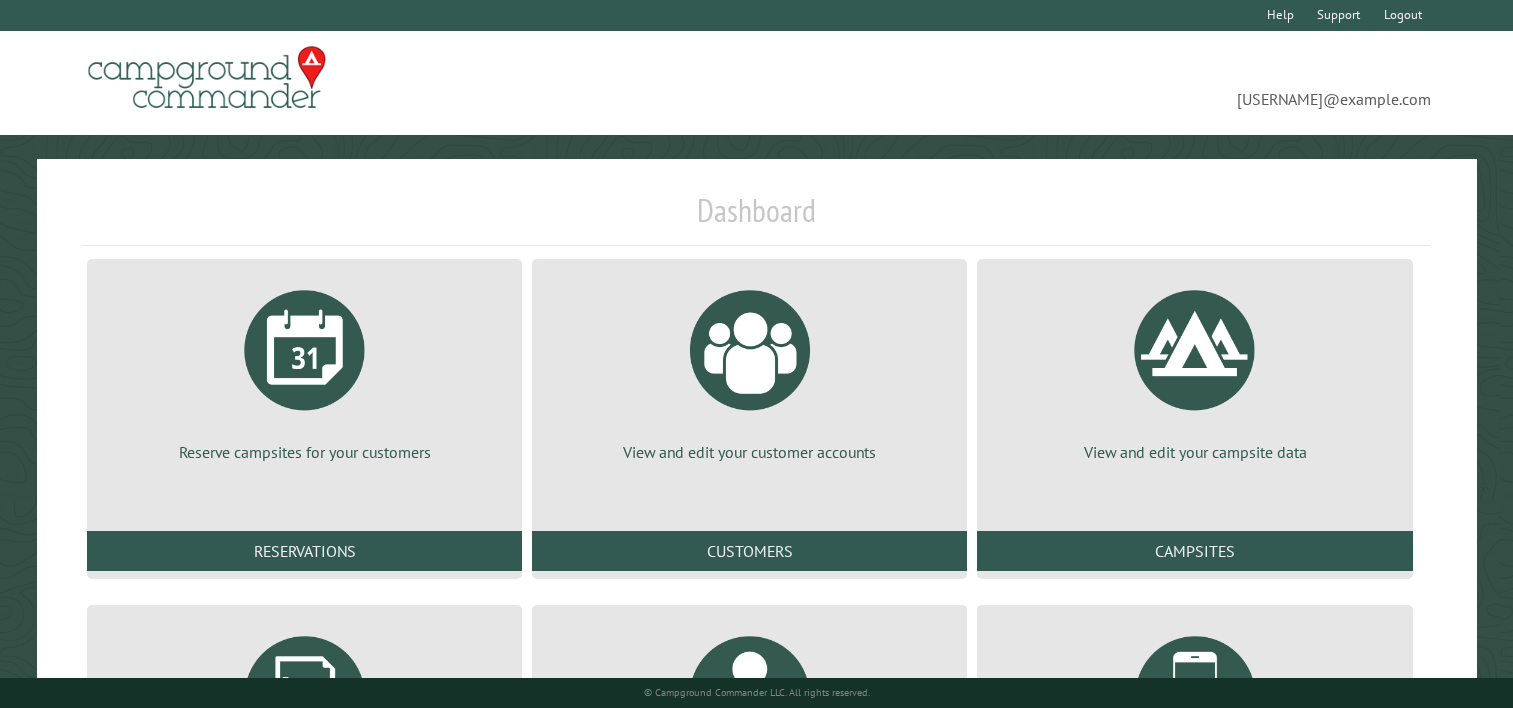 scroll, scrollTop: 0, scrollLeft: 0, axis: both 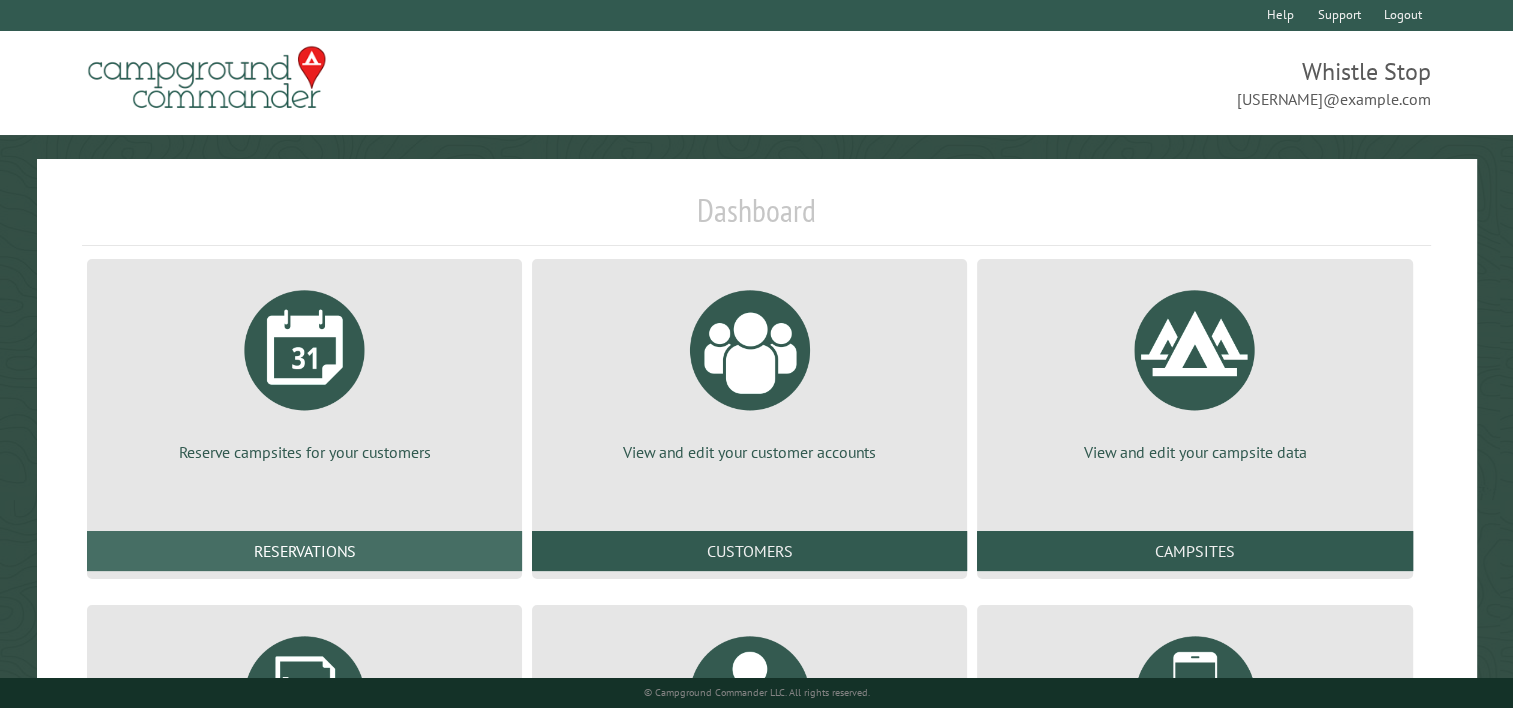 click on "Reservations" at bounding box center [304, 551] 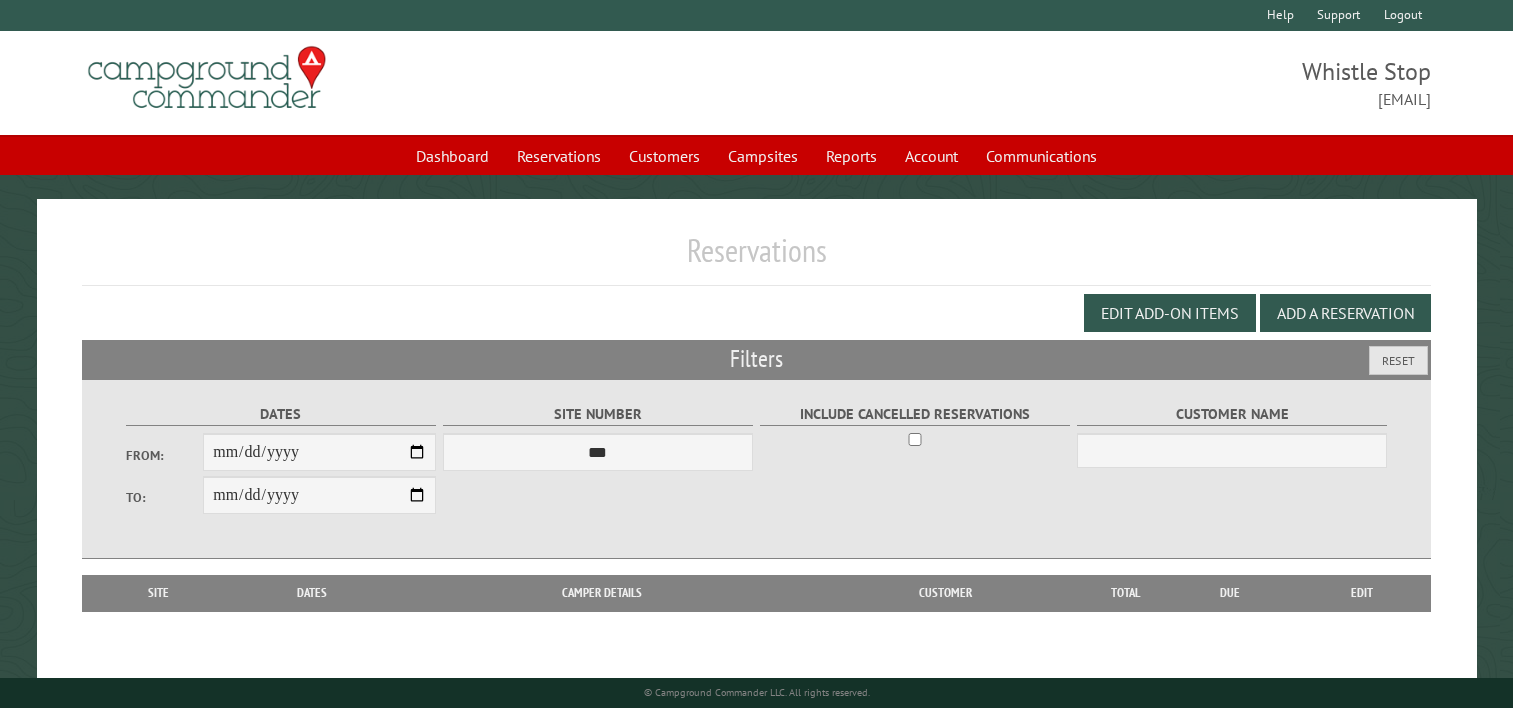 scroll, scrollTop: 0, scrollLeft: 0, axis: both 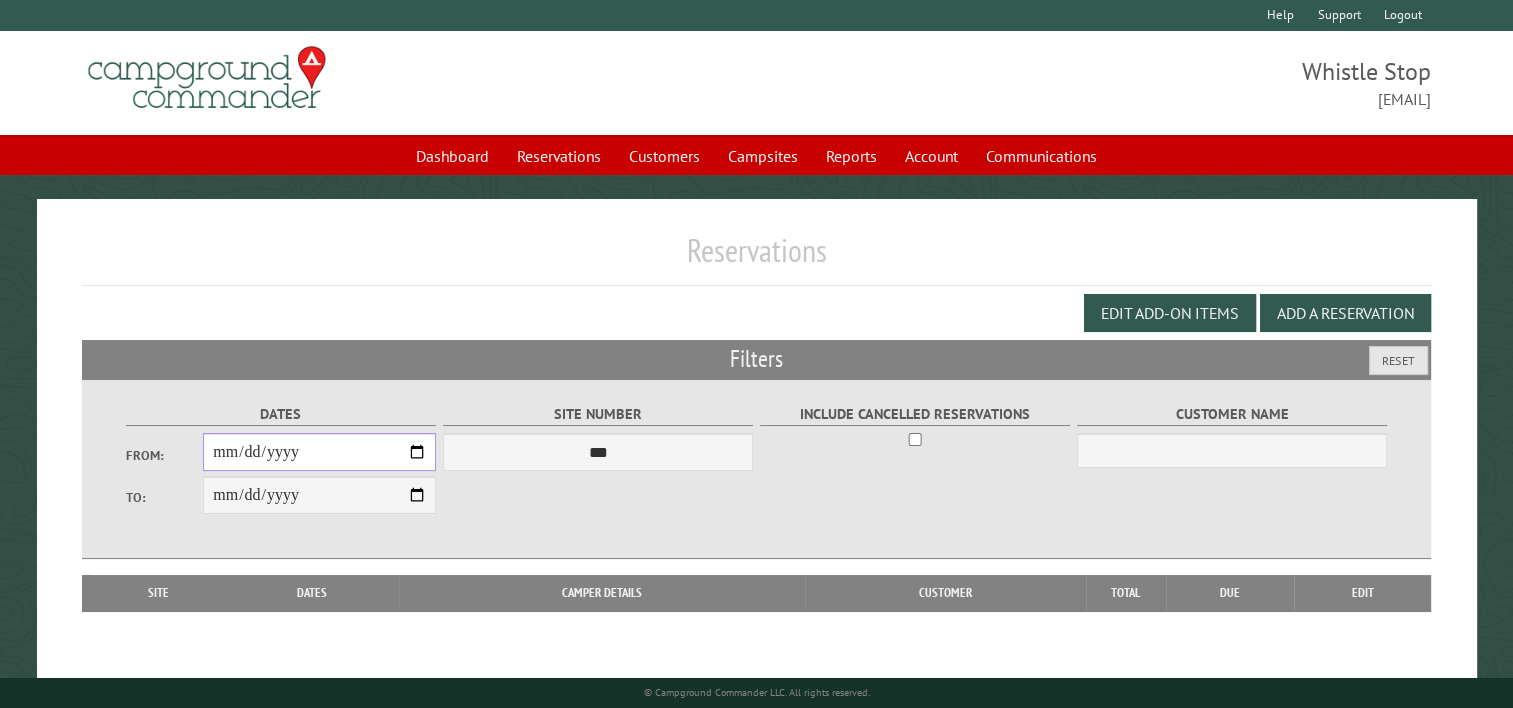 click on "From:" at bounding box center [319, 452] 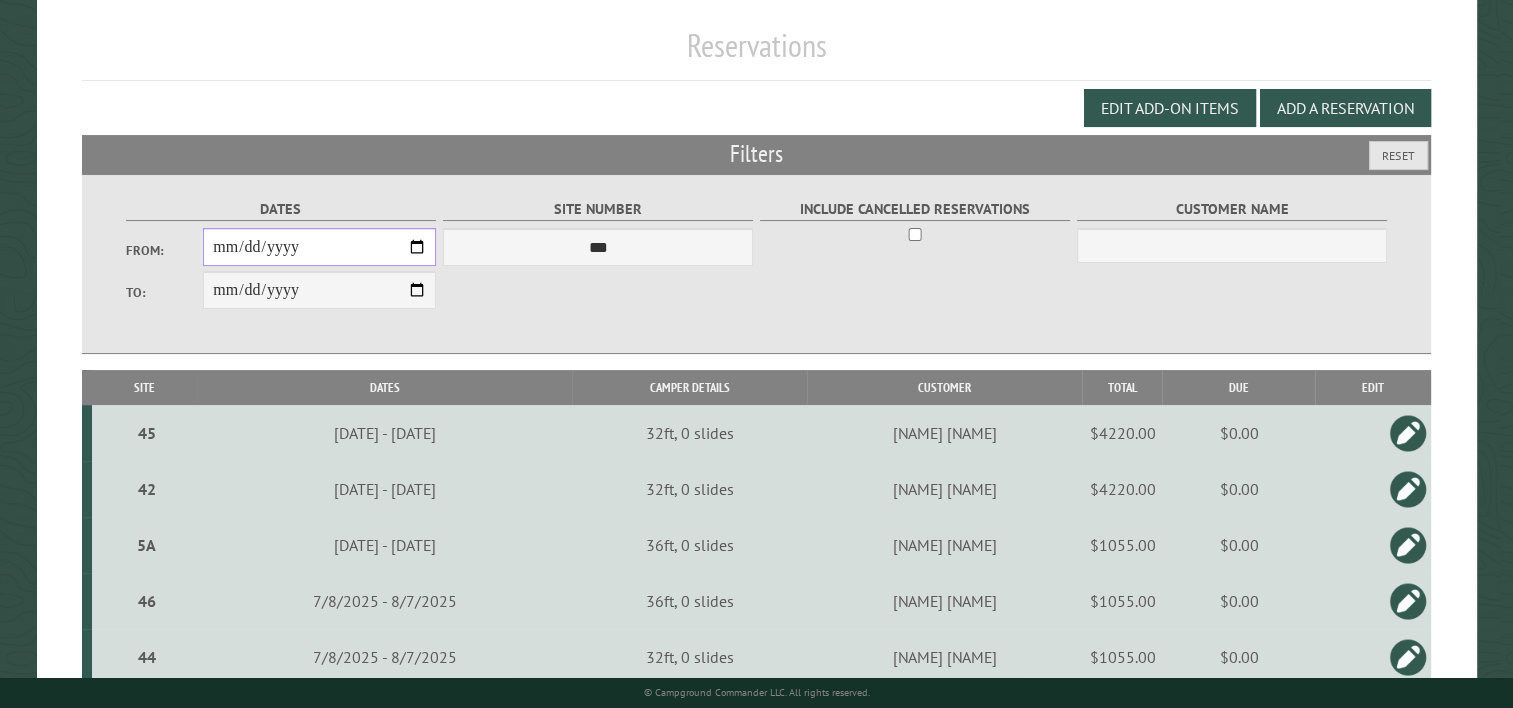 scroll, scrollTop: 200, scrollLeft: 0, axis: vertical 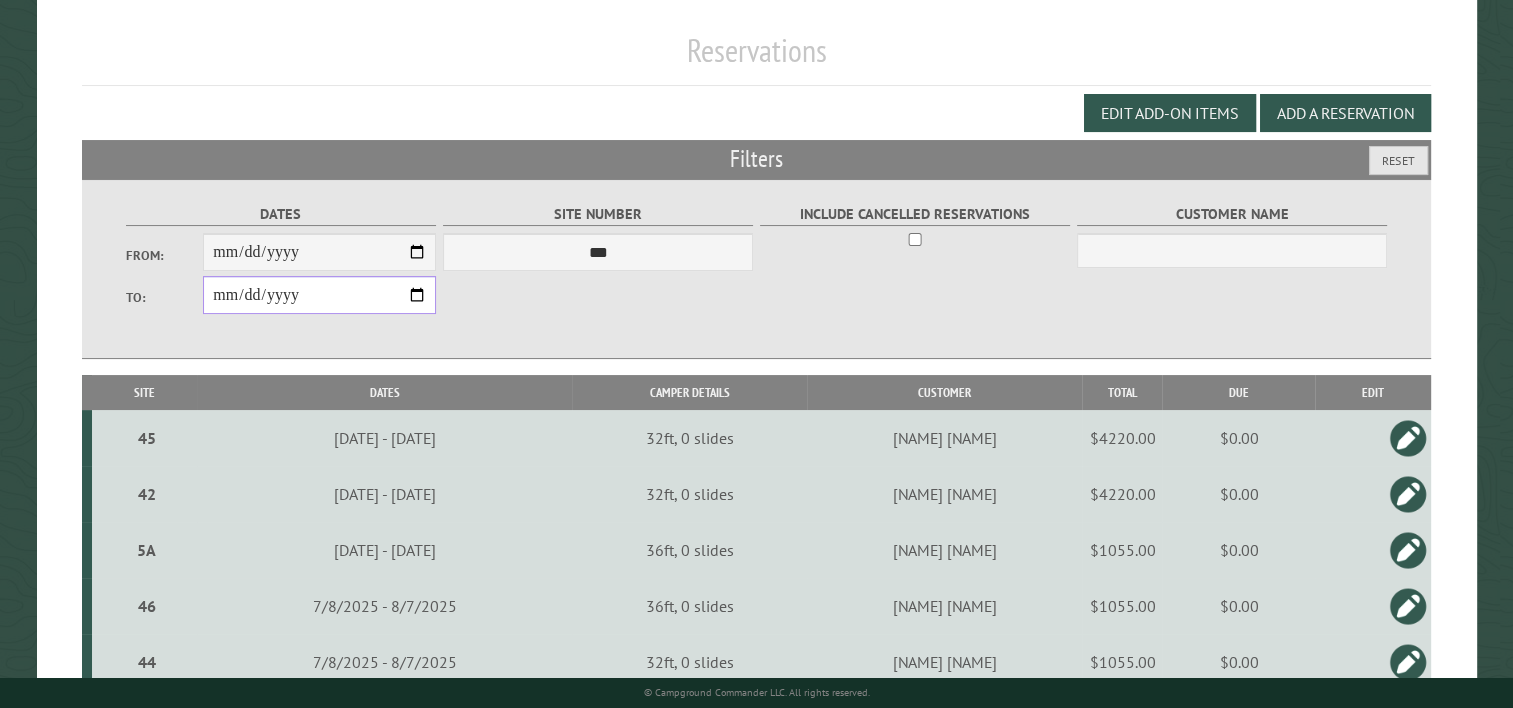 click on "**********" at bounding box center (319, 295) 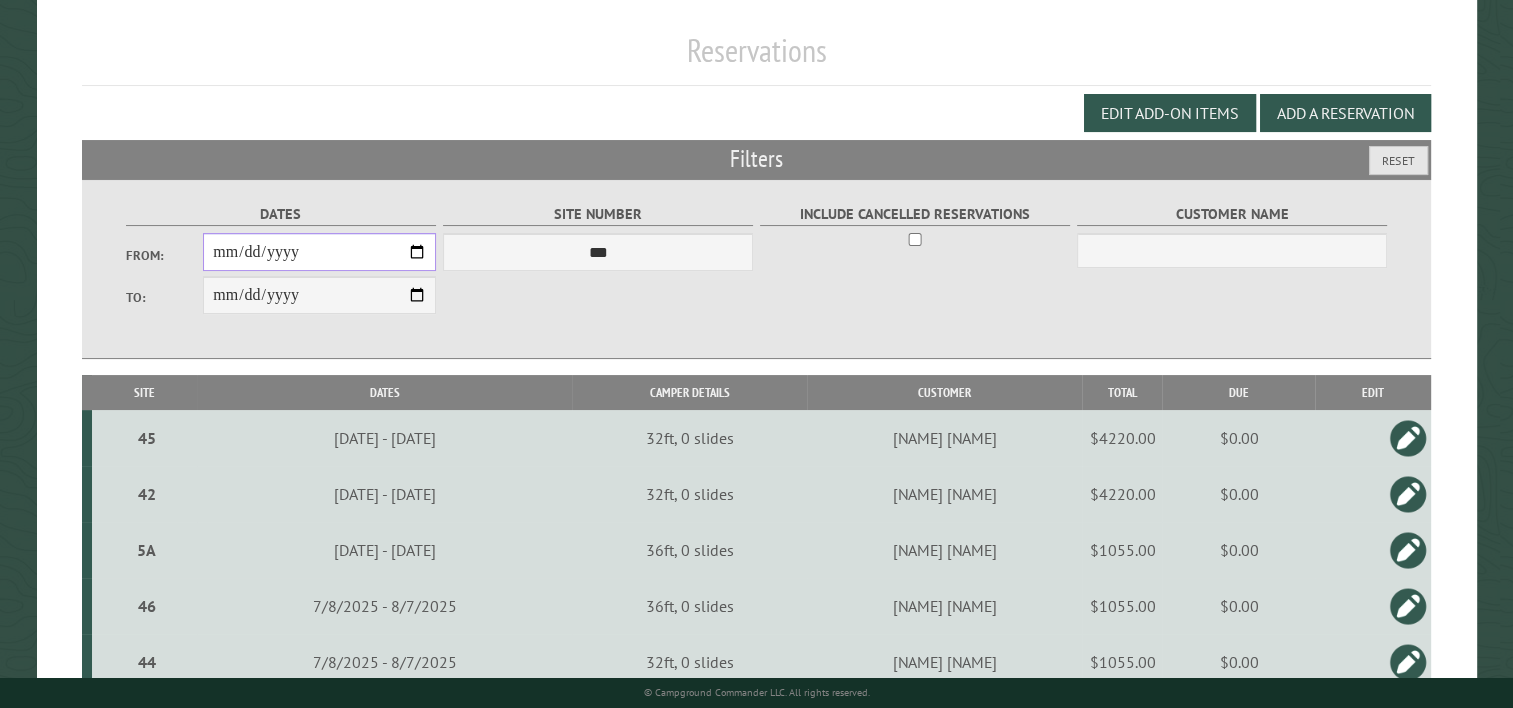 click on "**********" at bounding box center [319, 252] 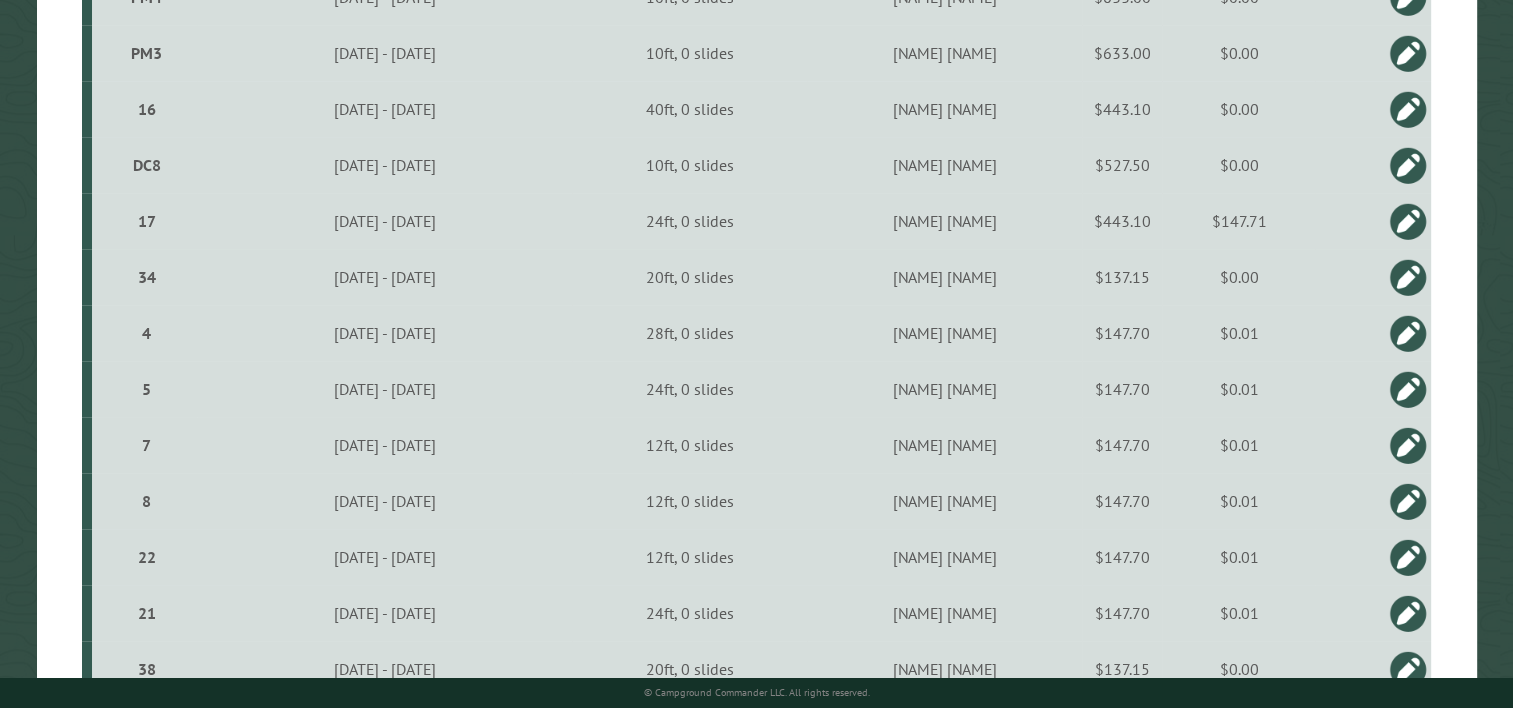 scroll, scrollTop: 2300, scrollLeft: 0, axis: vertical 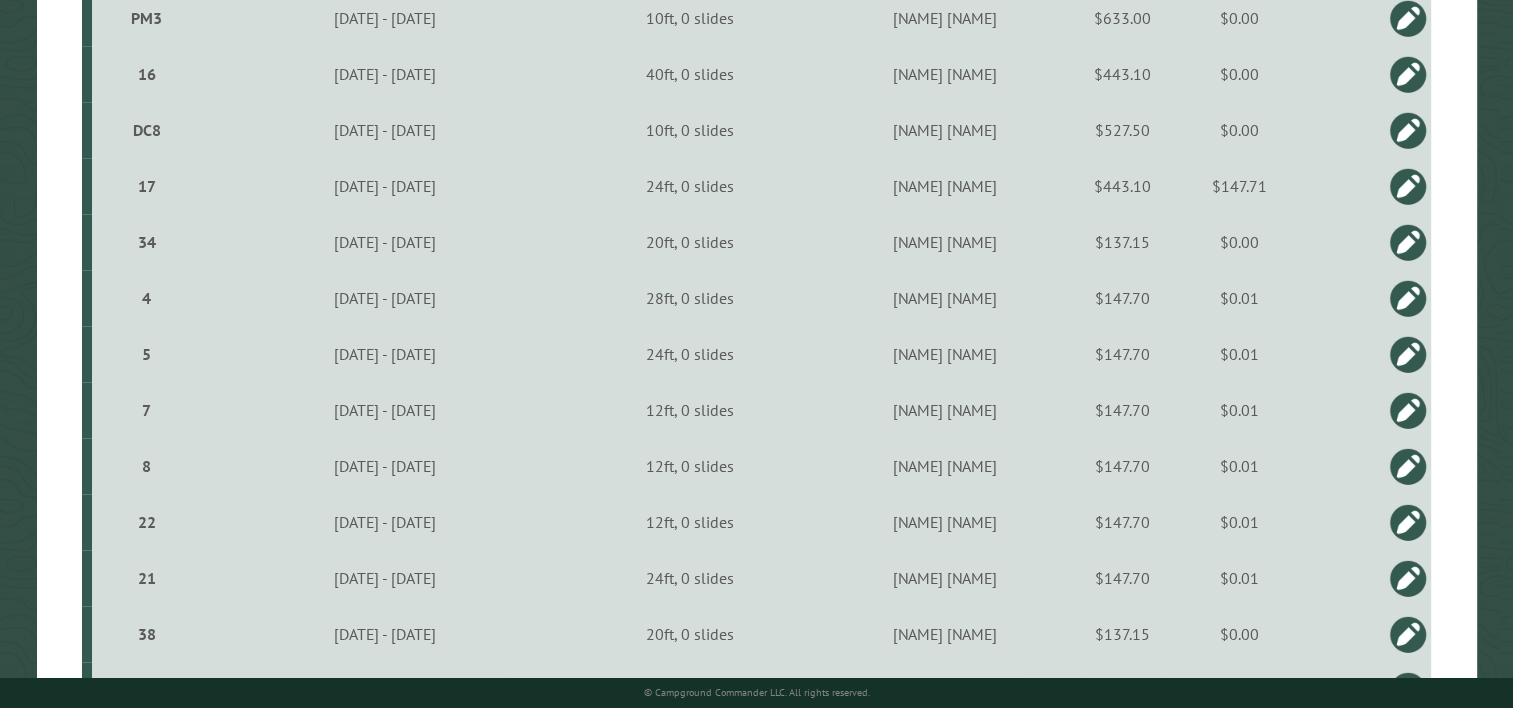 click at bounding box center [1408, 578] 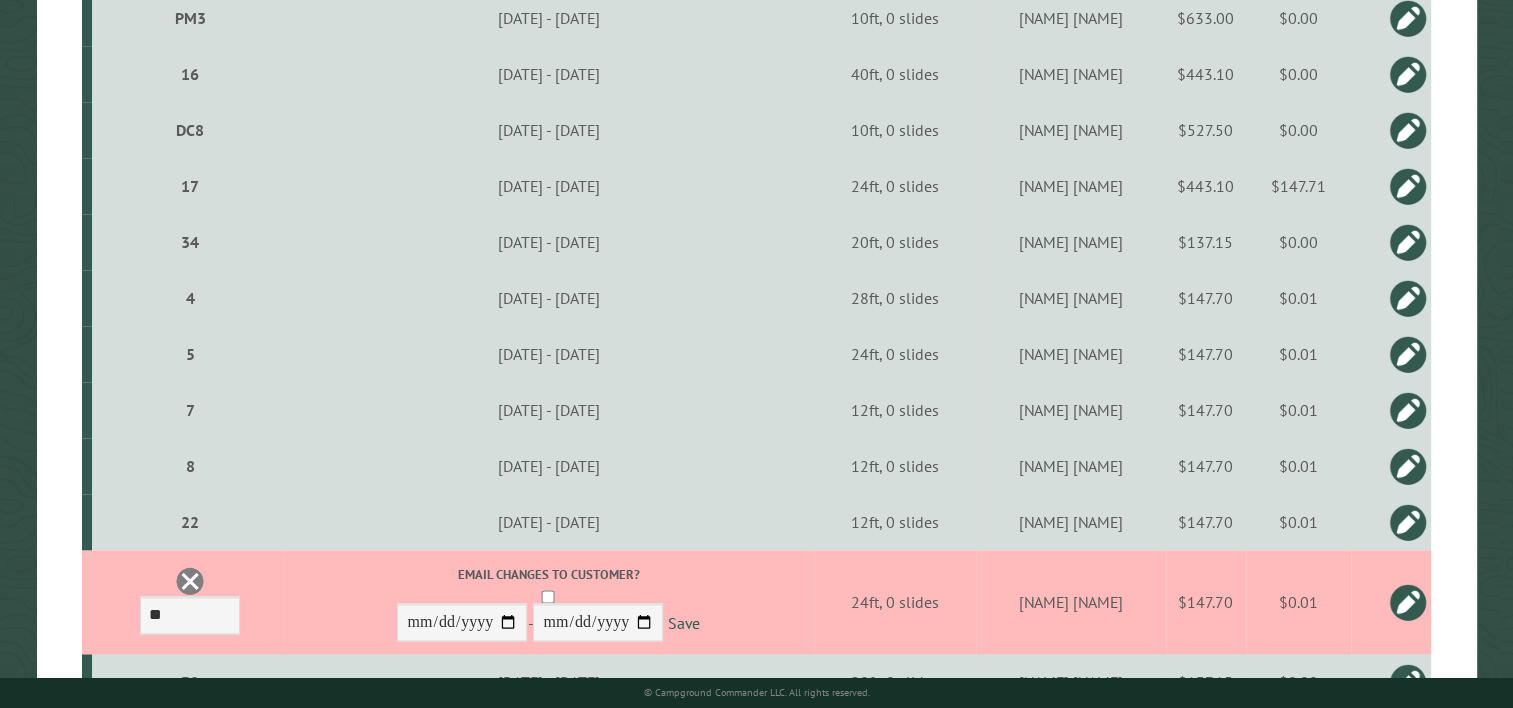 click on "$0.01" at bounding box center [1299, 602] 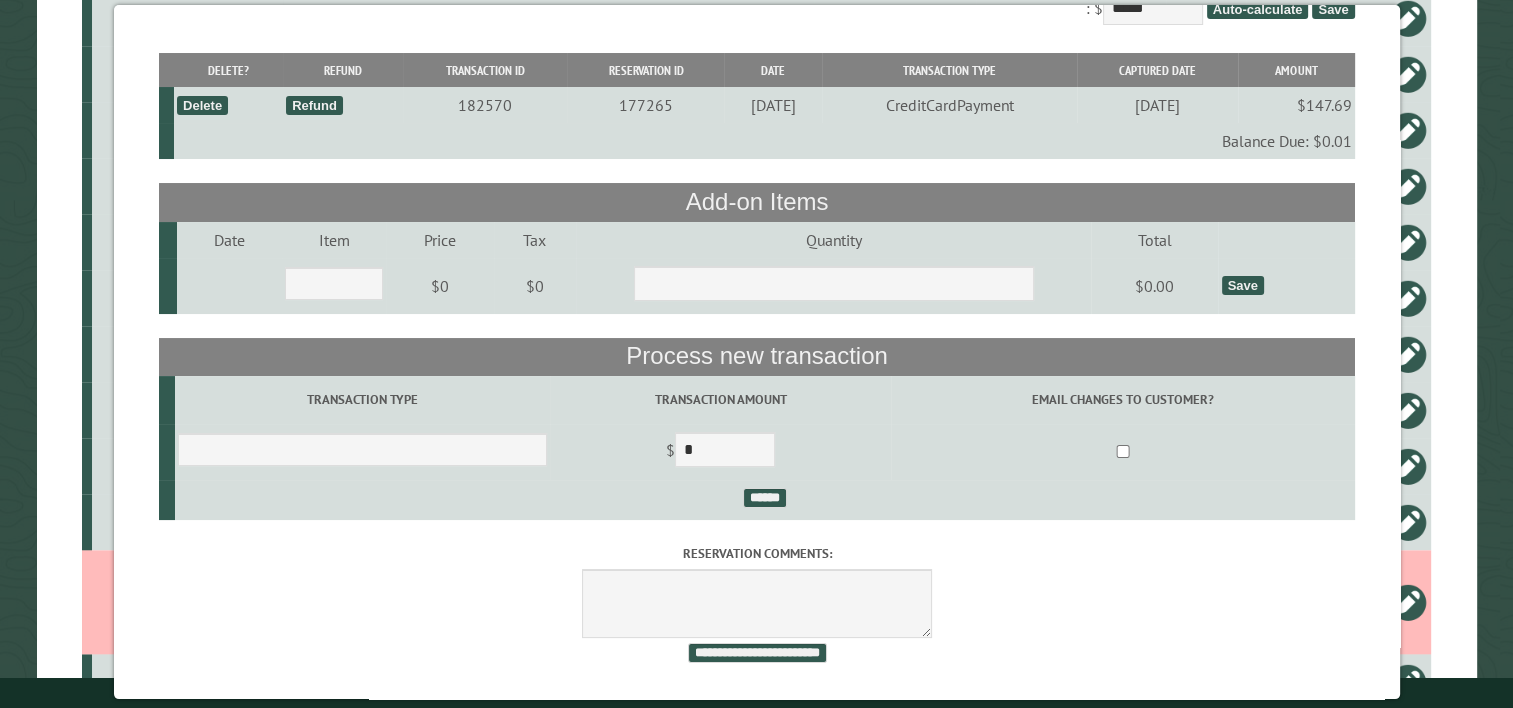 scroll, scrollTop: 144, scrollLeft: 0, axis: vertical 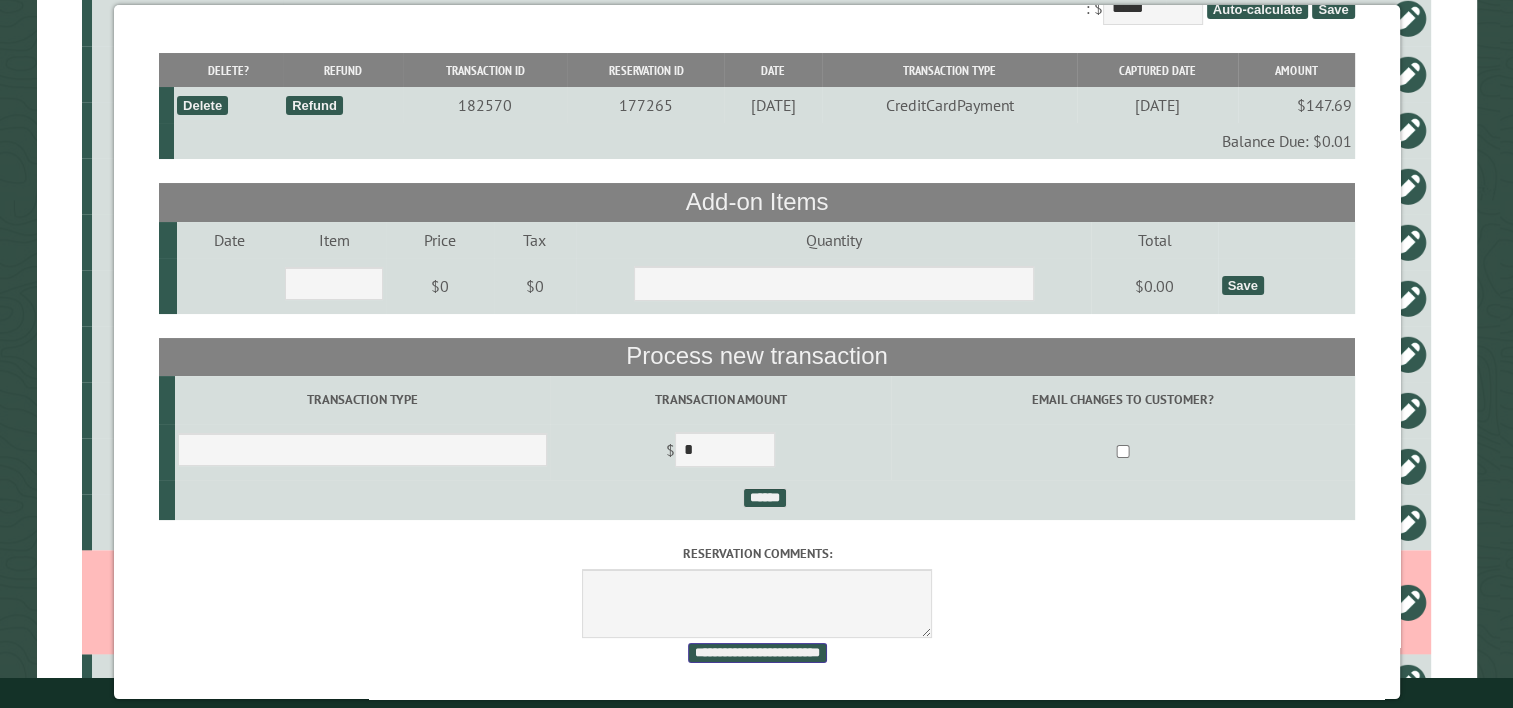 click on "**********" at bounding box center [756, 653] 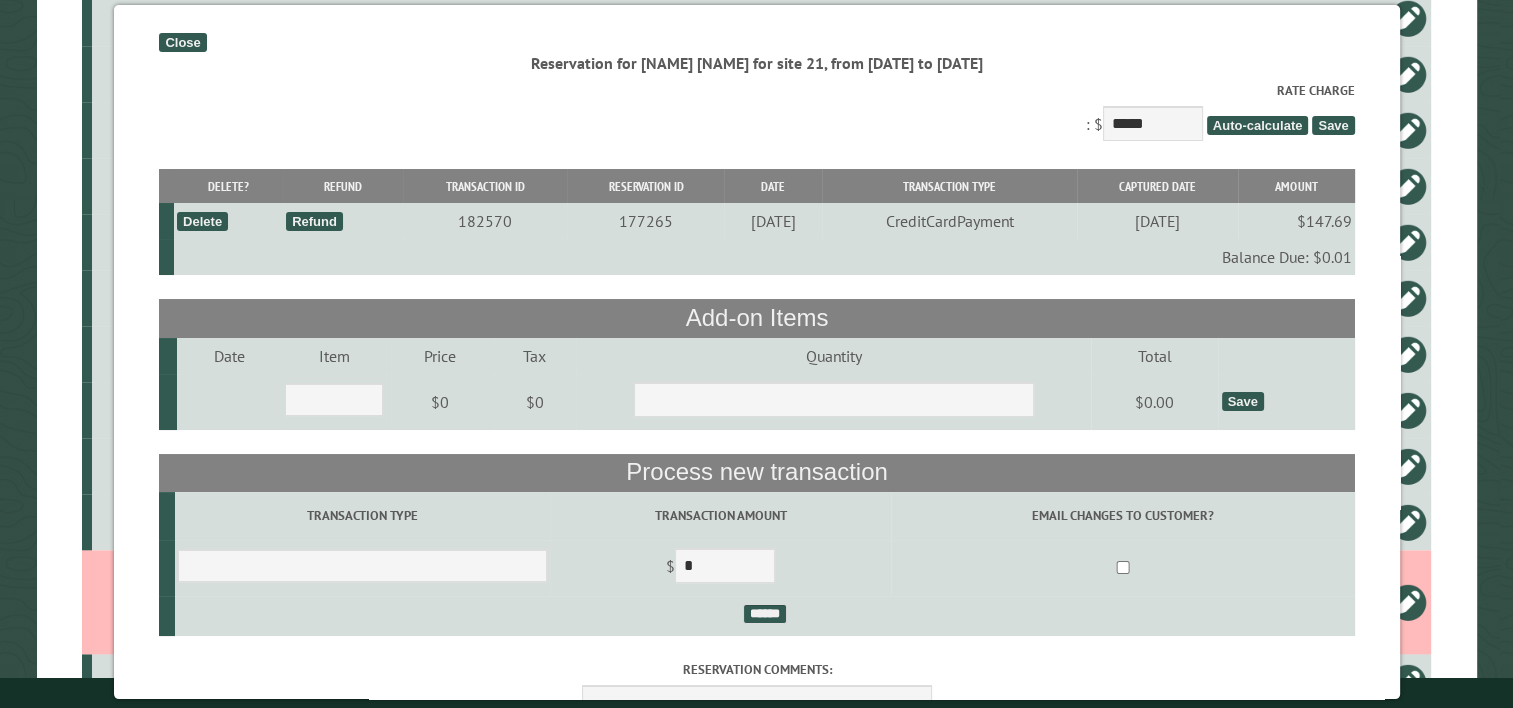 scroll, scrollTop: 0, scrollLeft: 0, axis: both 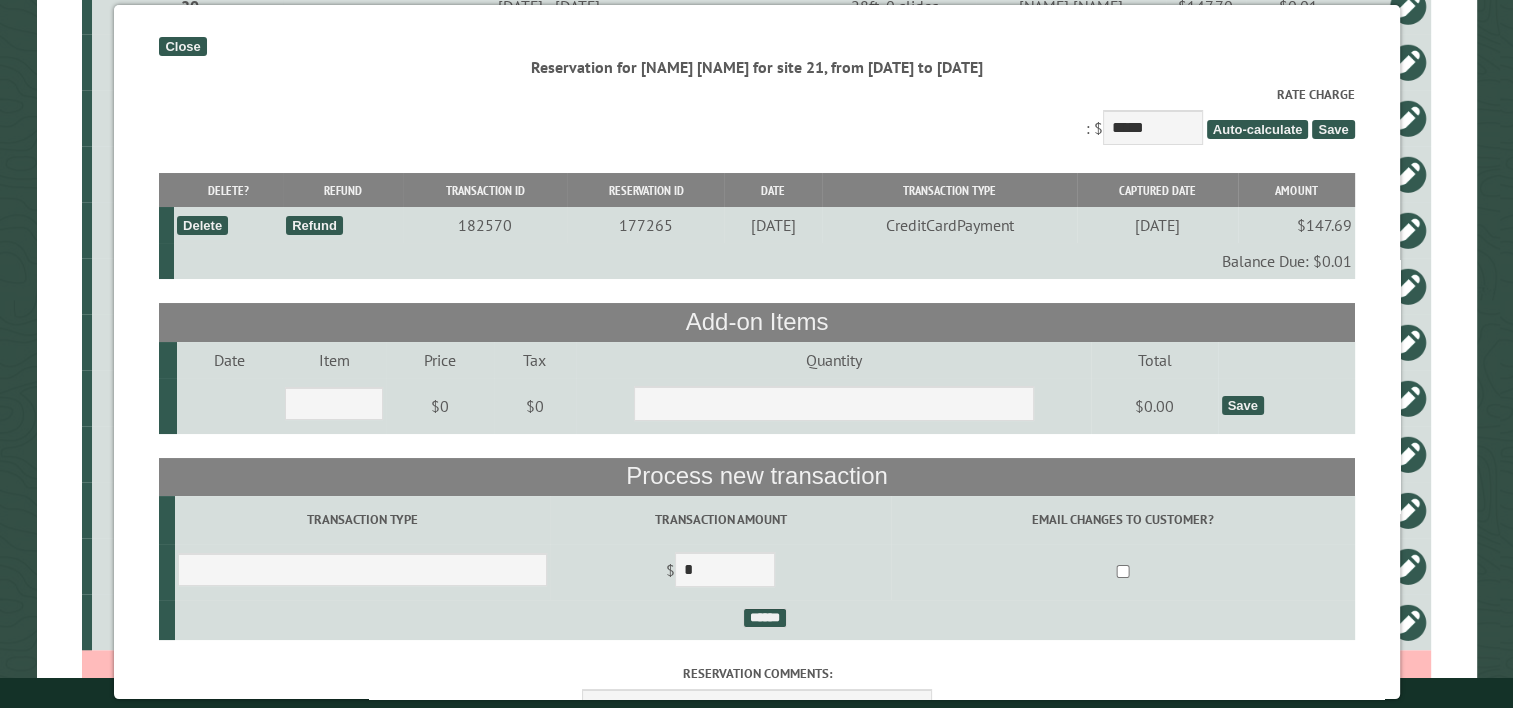 drag, startPoint x: 187, startPoint y: 44, endPoint x: 196, endPoint y: 70, distance: 27.513634 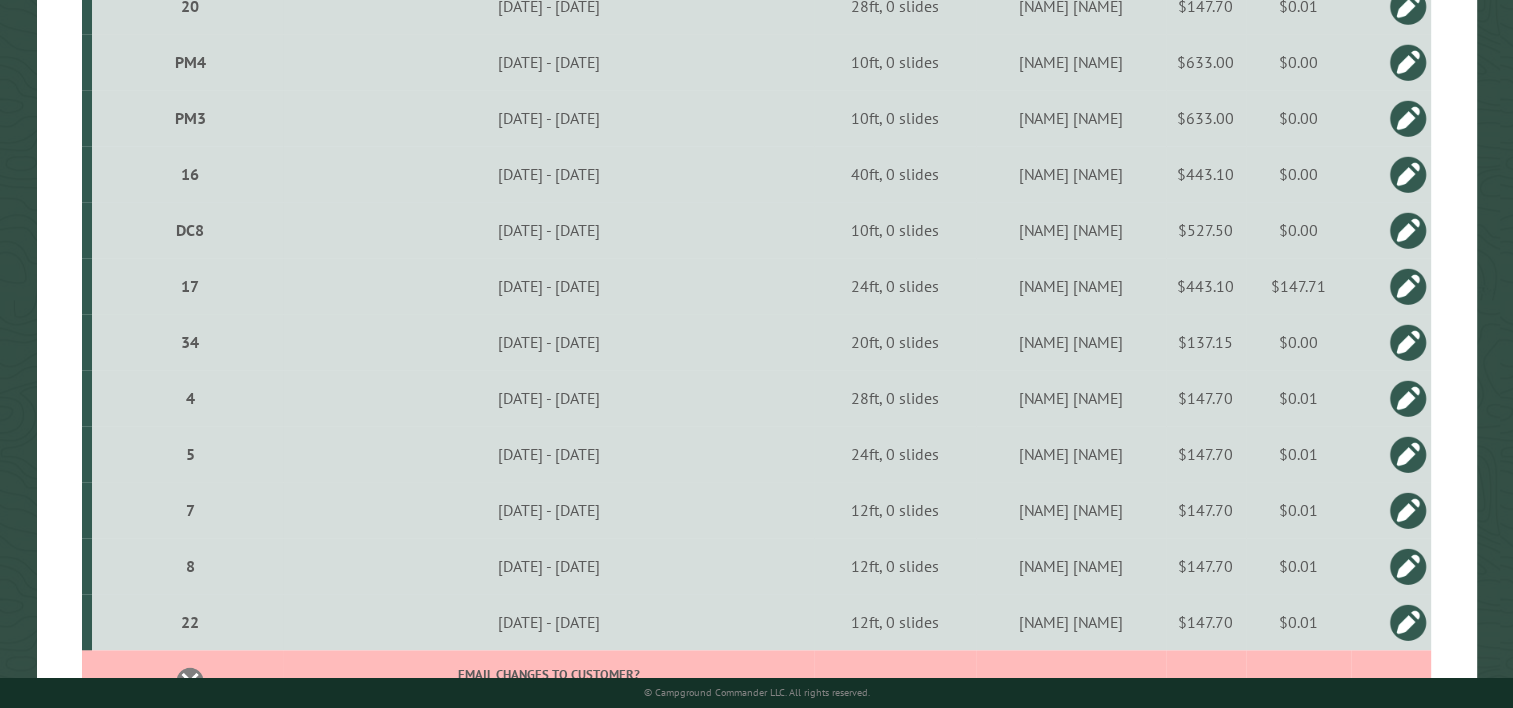 click at bounding box center (1408, 622) 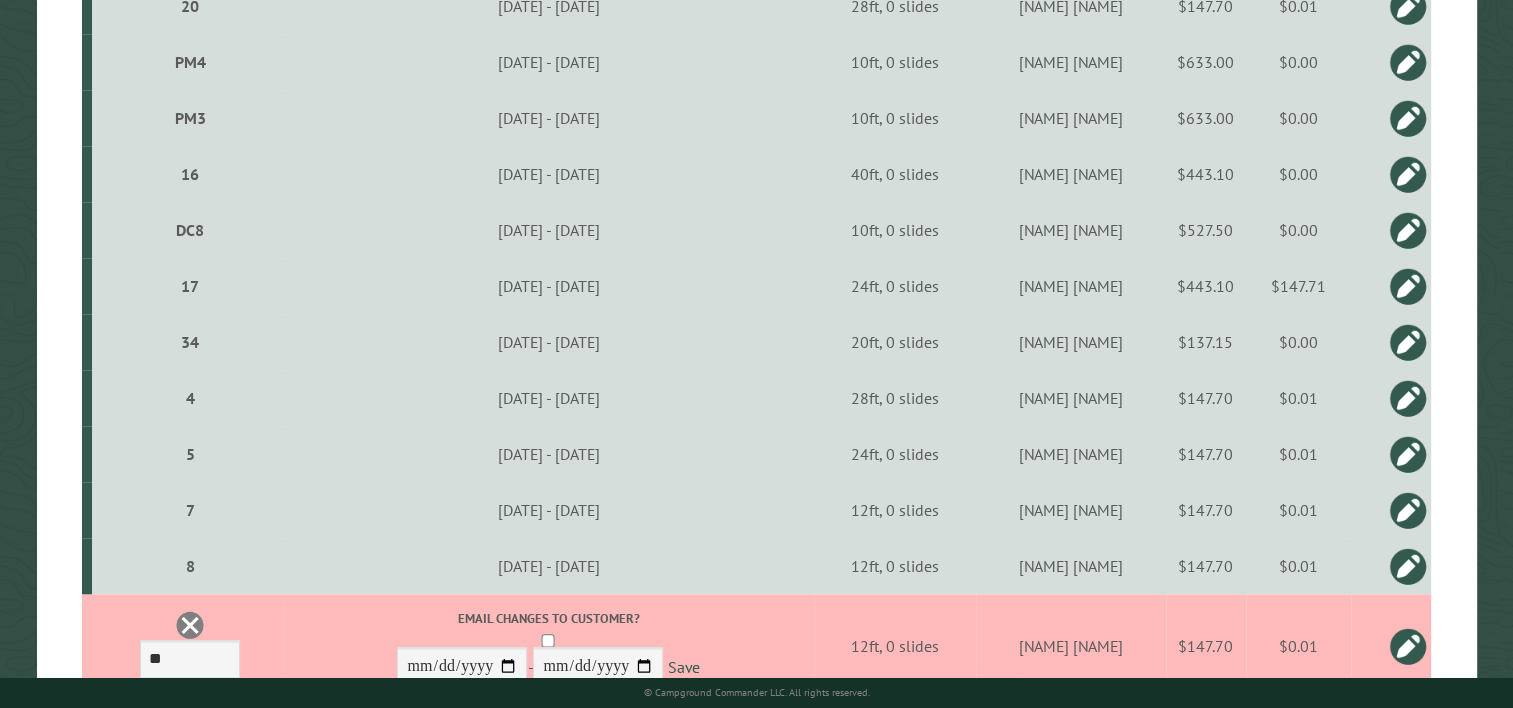 click on "$147.70" at bounding box center [1206, 646] 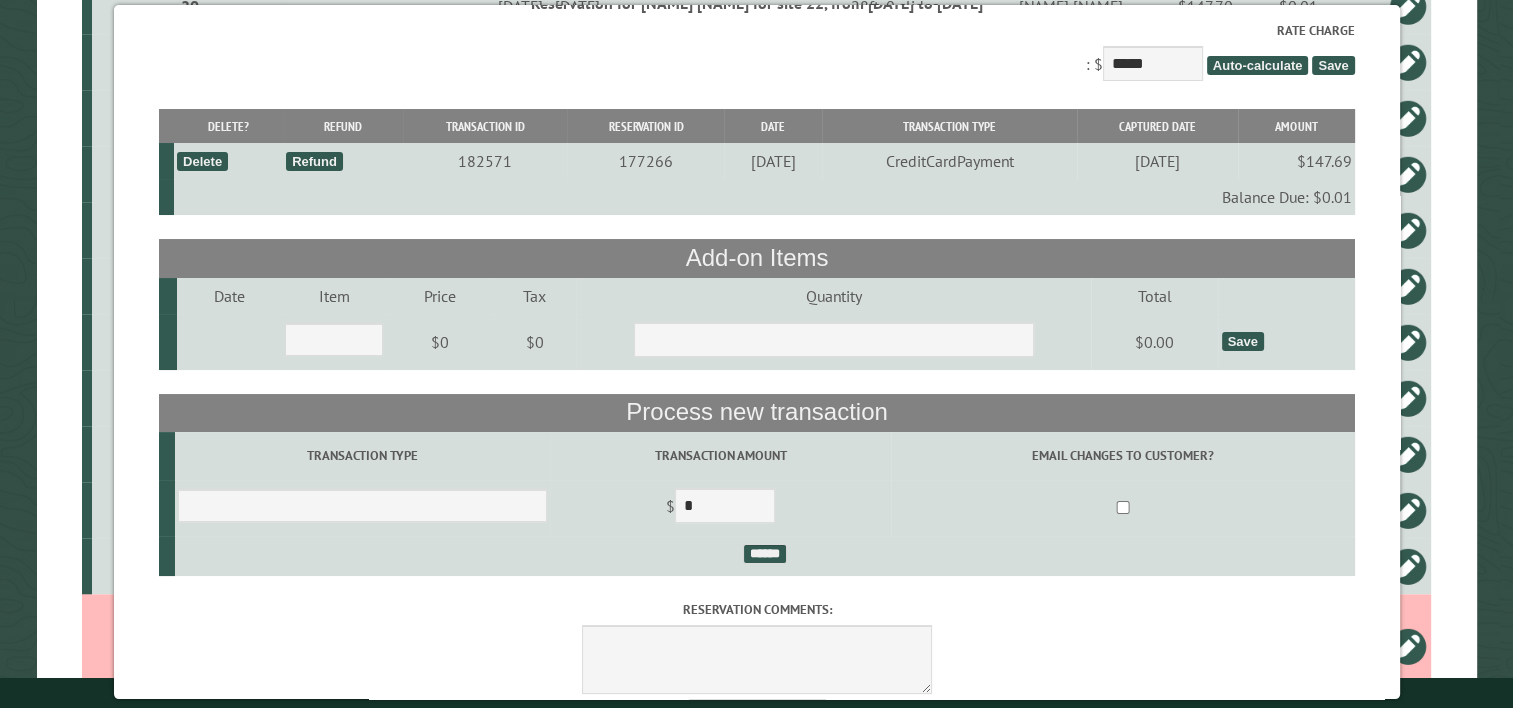 scroll, scrollTop: 144, scrollLeft: 0, axis: vertical 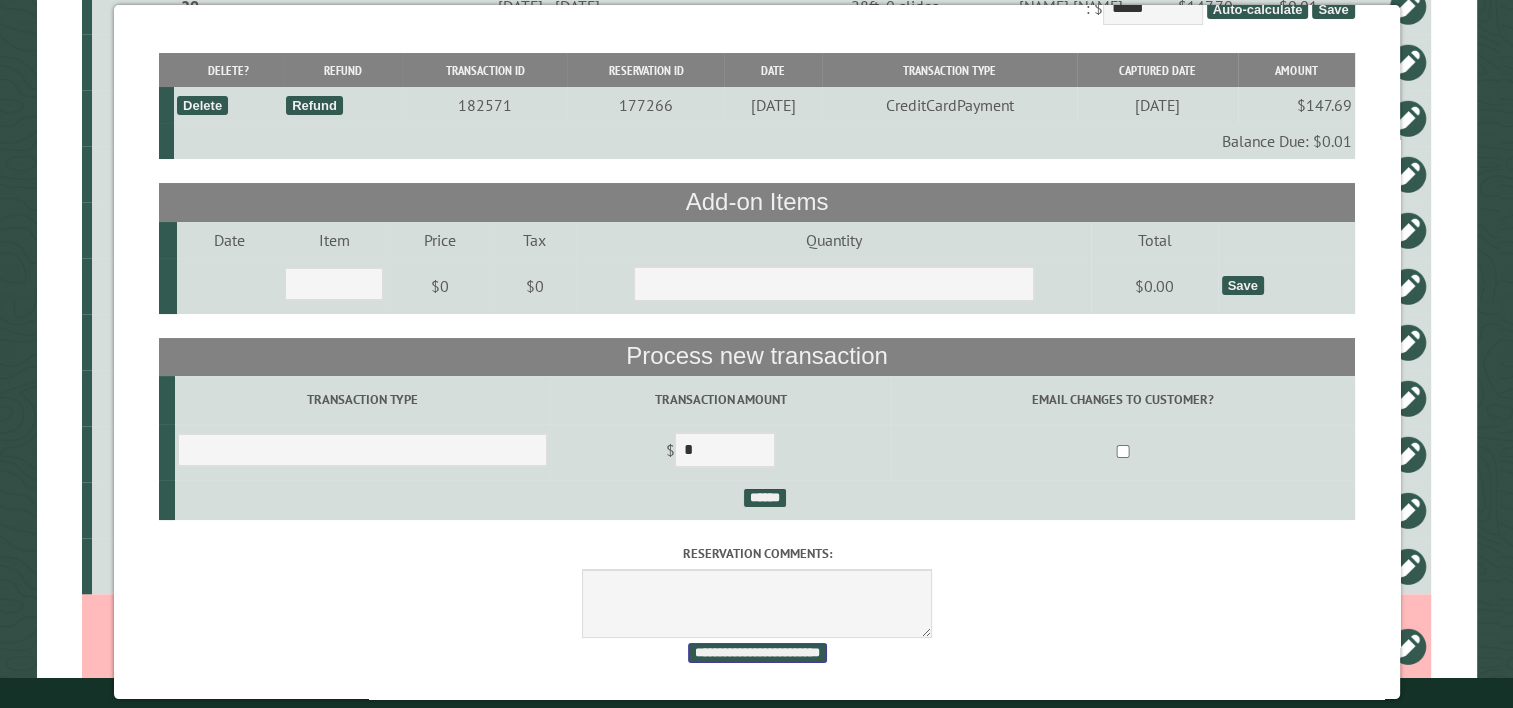 click on "**********" at bounding box center [756, 653] 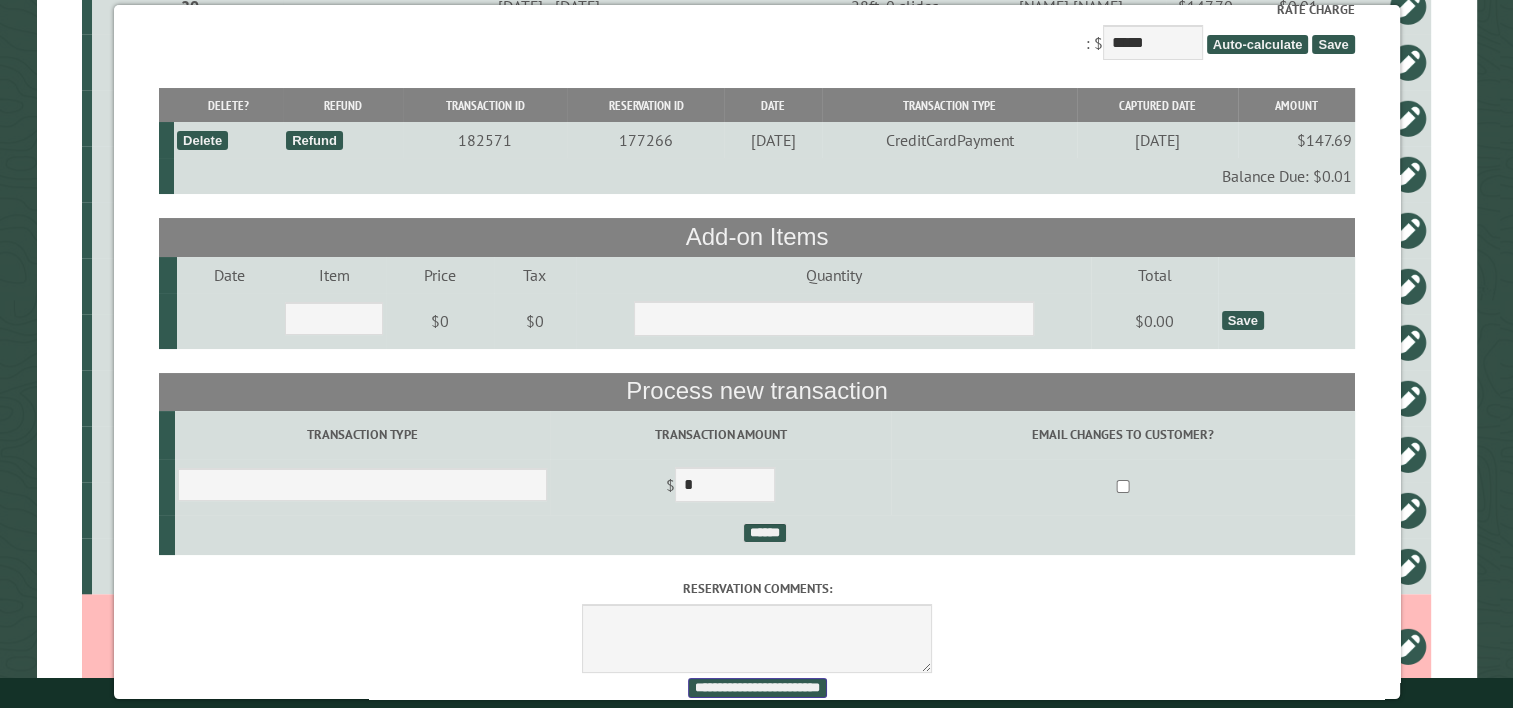 scroll, scrollTop: 0, scrollLeft: 0, axis: both 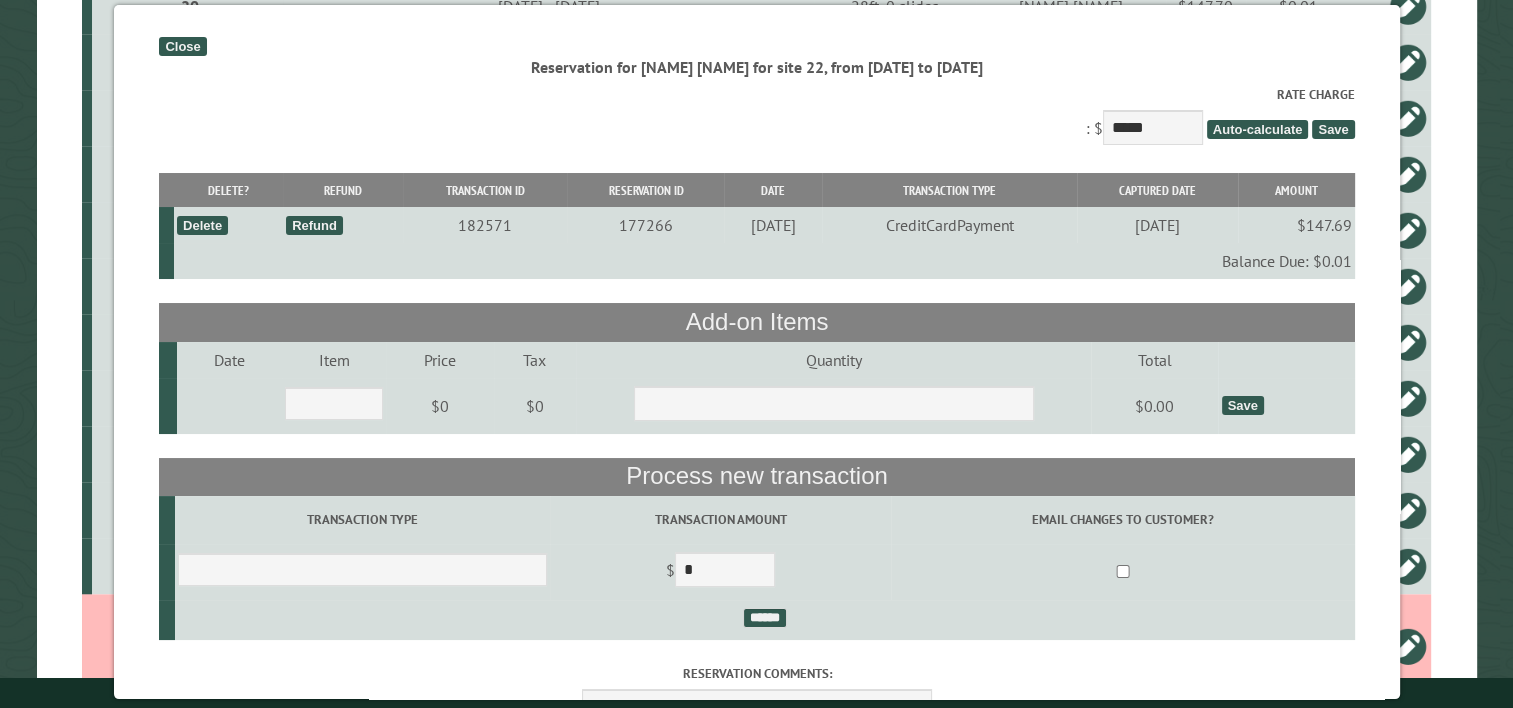 click on "Close" at bounding box center [182, 46] 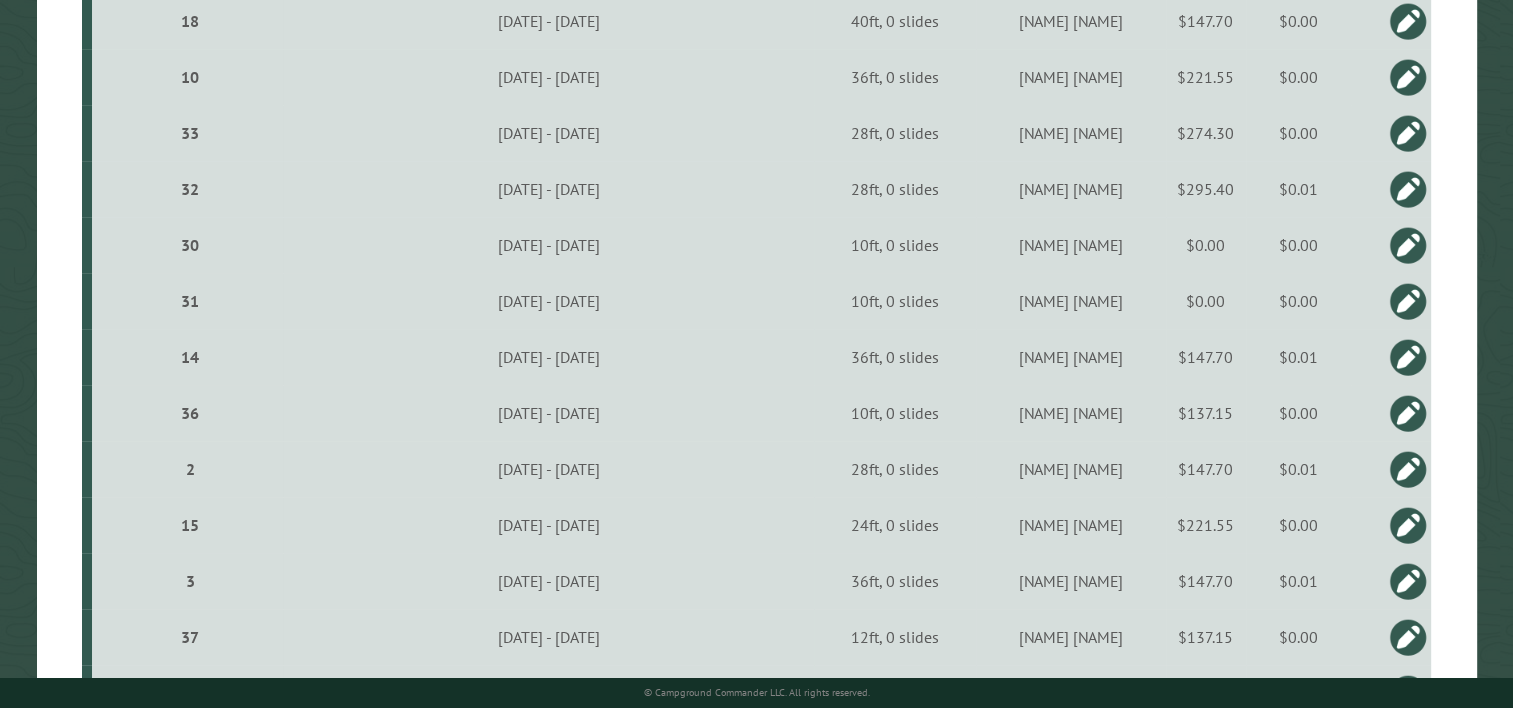 scroll, scrollTop: 1000, scrollLeft: 0, axis: vertical 